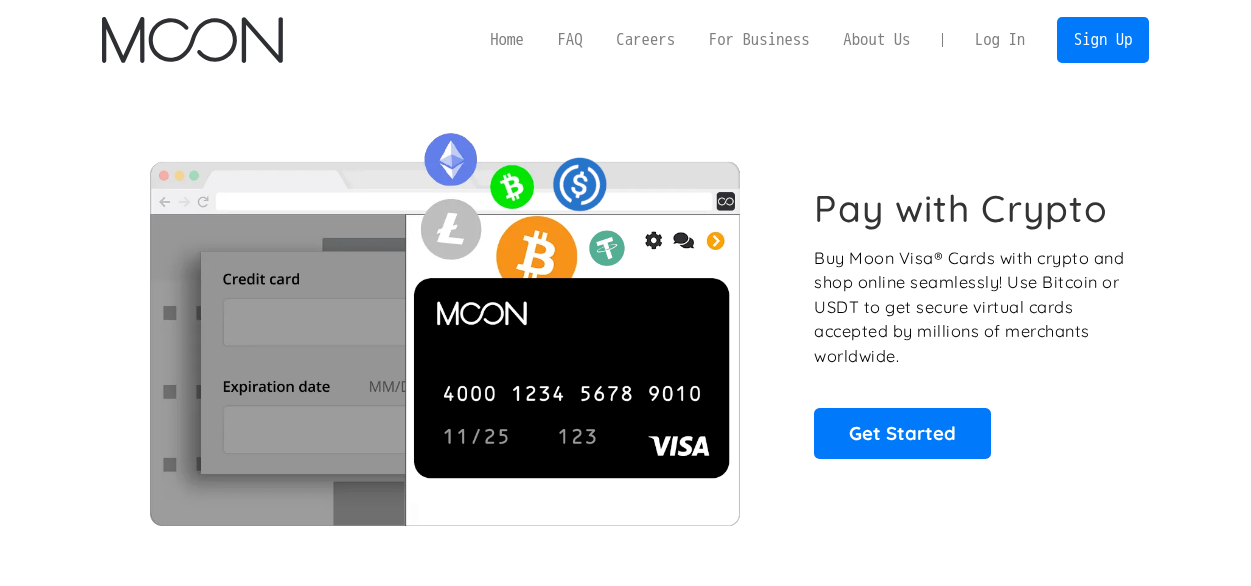 scroll, scrollTop: 0, scrollLeft: 0, axis: both 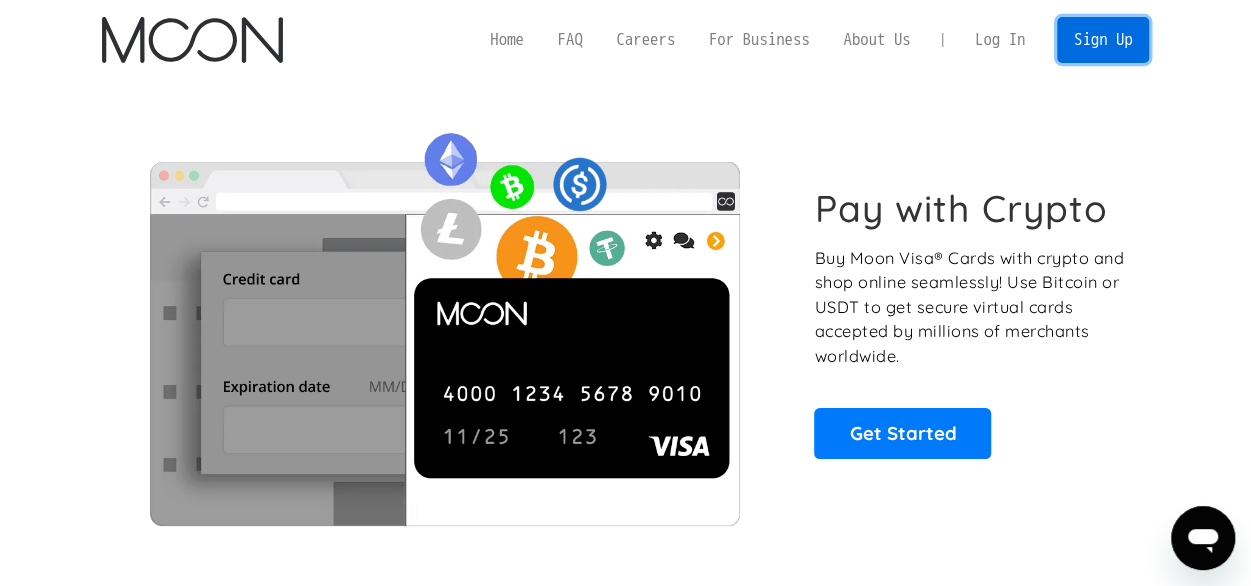 click on "Sign Up" at bounding box center (1103, 39) 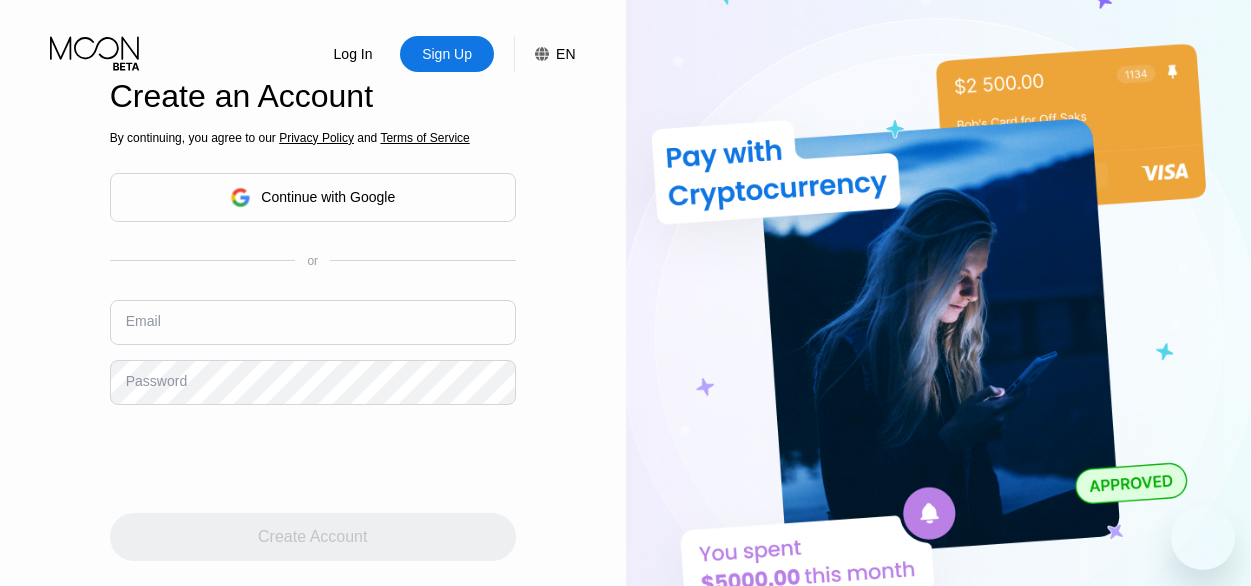 scroll, scrollTop: 0, scrollLeft: 0, axis: both 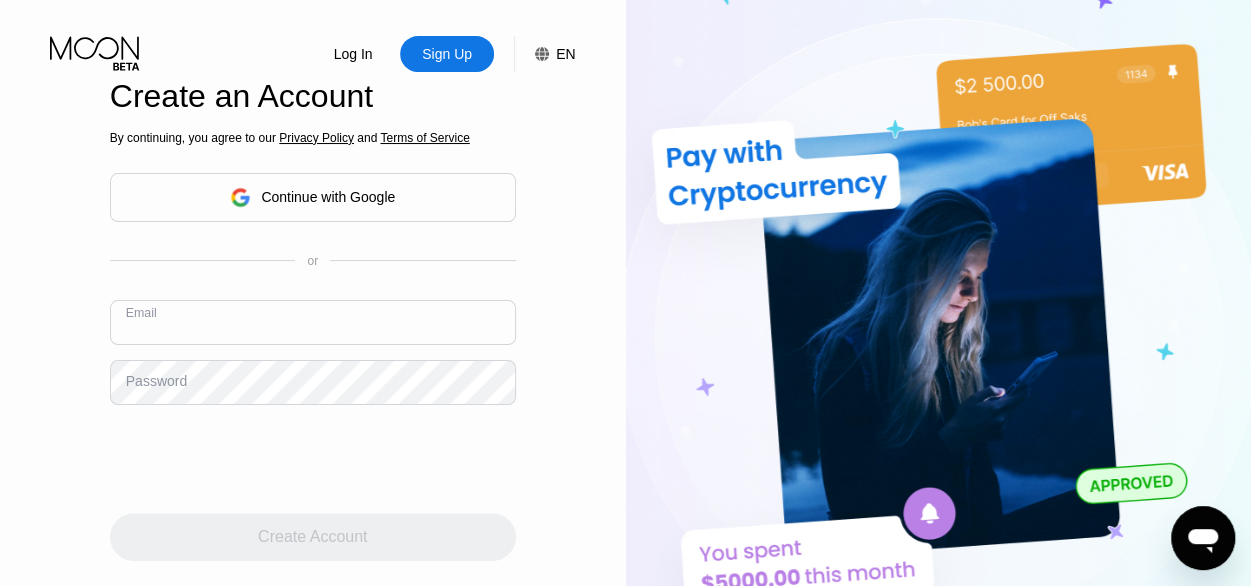 click at bounding box center (313, 322) 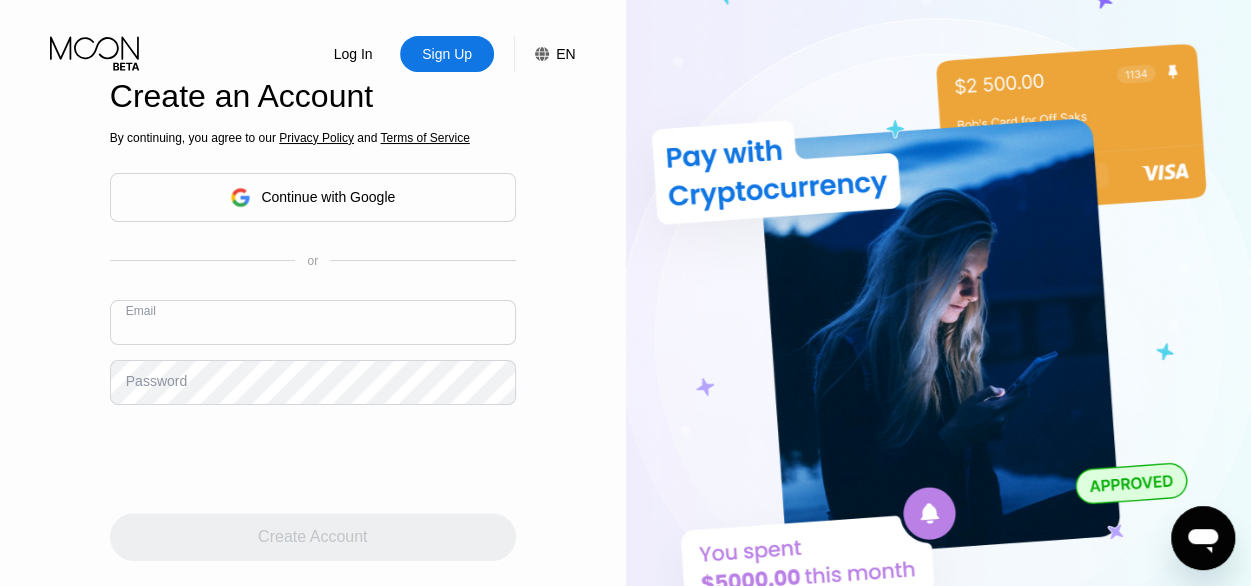 click at bounding box center (313, 322) 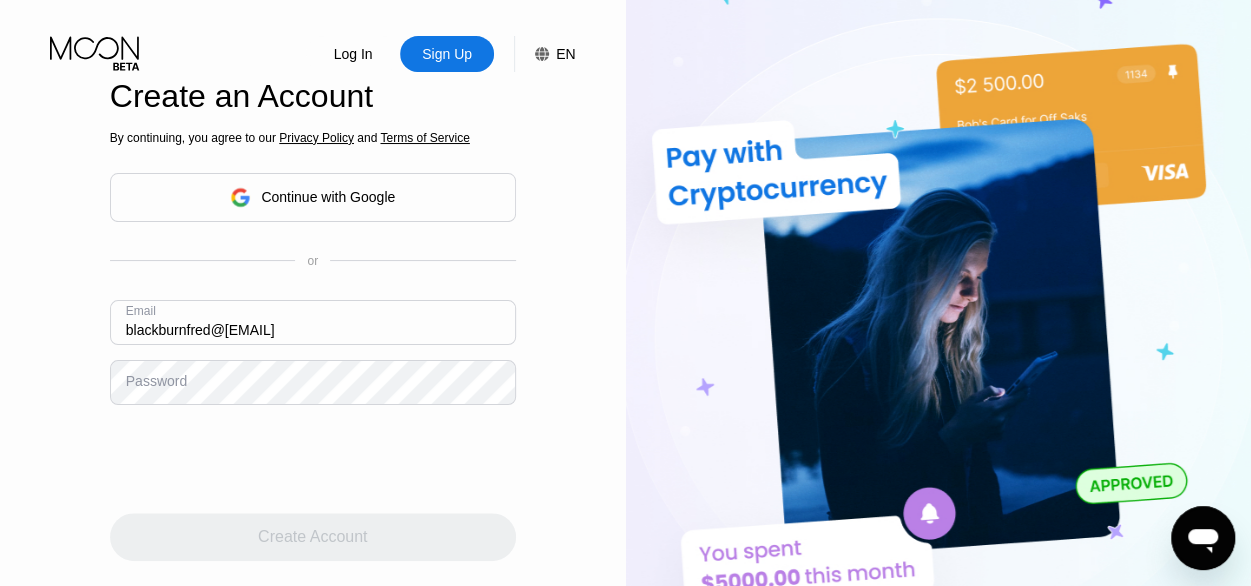 type on "[USERNAME]@example.com" 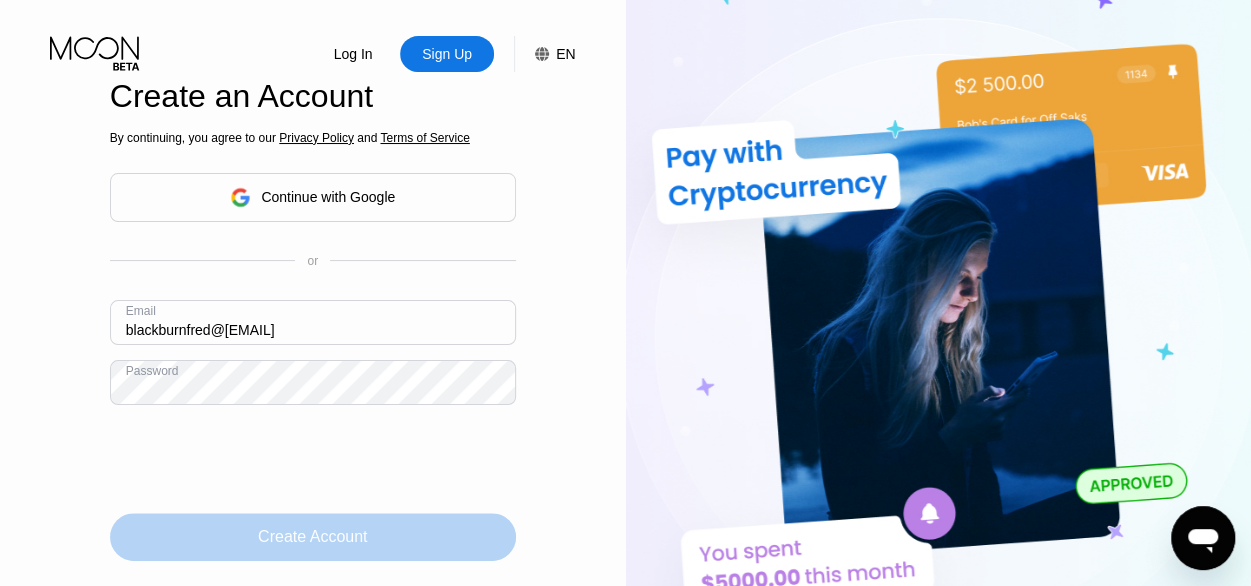 click on "Create Account" at bounding box center (312, 537) 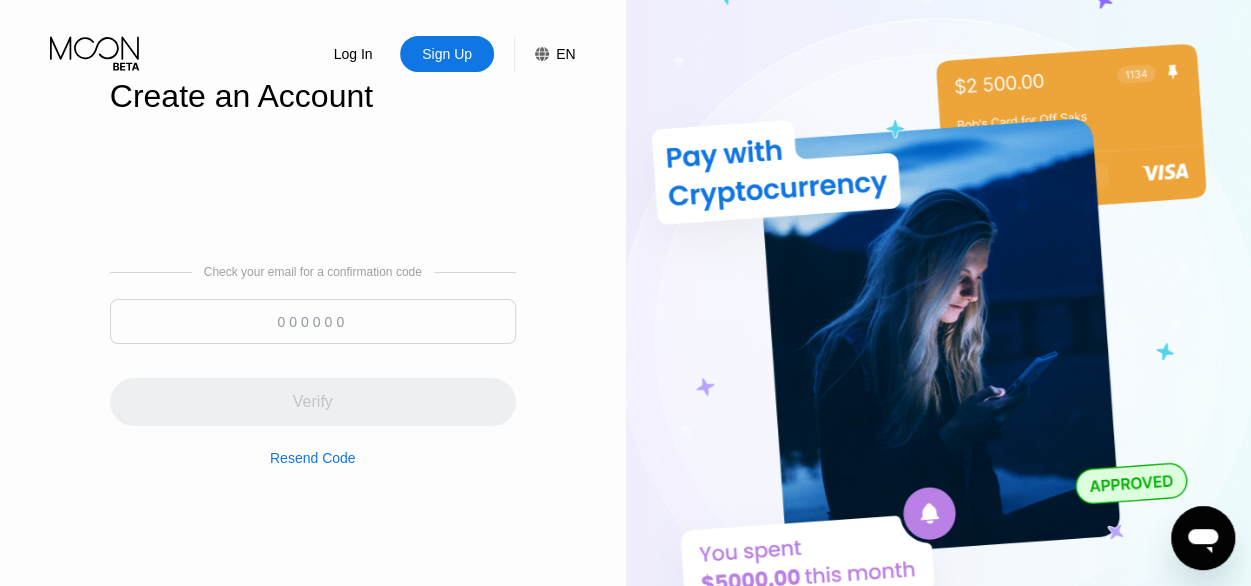 click at bounding box center (313, 321) 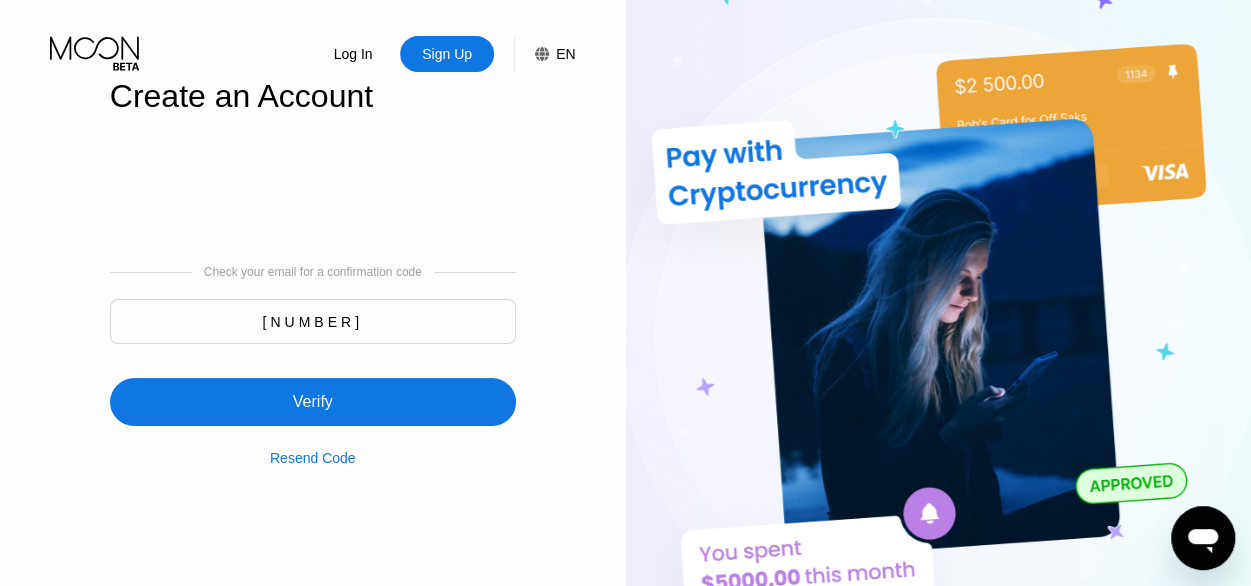 type on "038298" 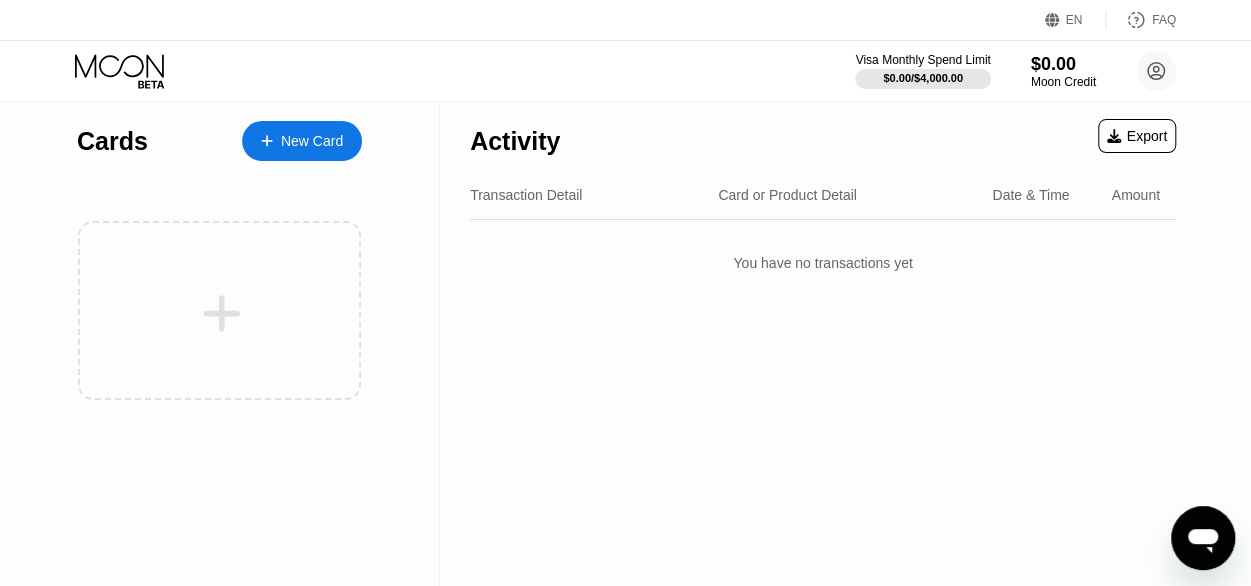 click on "New Card" at bounding box center [302, 141] 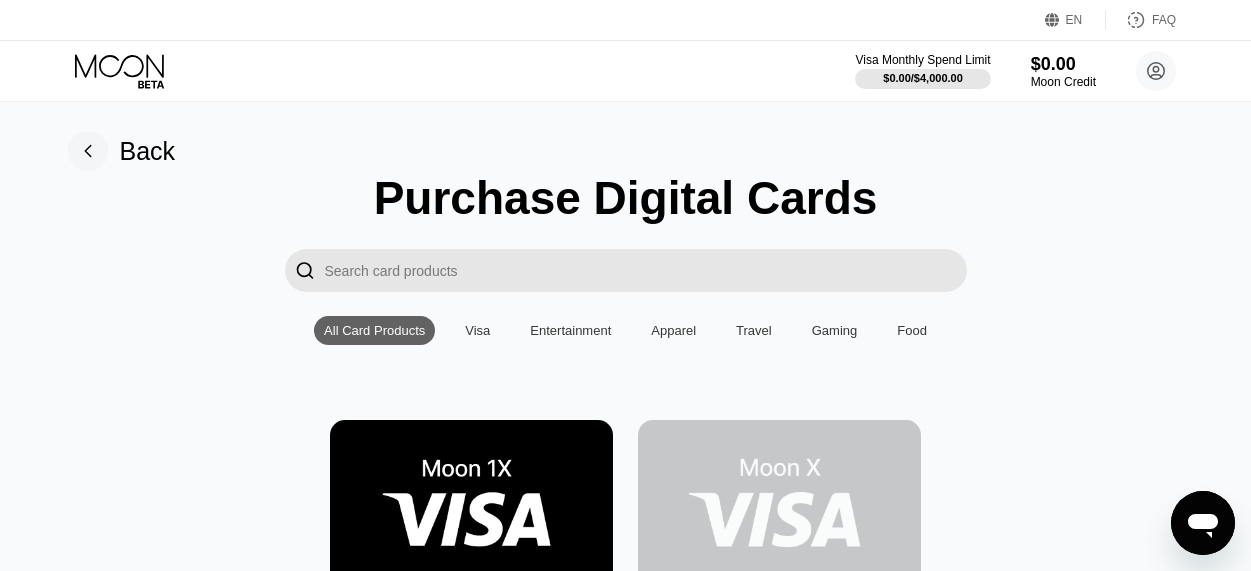 scroll, scrollTop: 120, scrollLeft: 0, axis: vertical 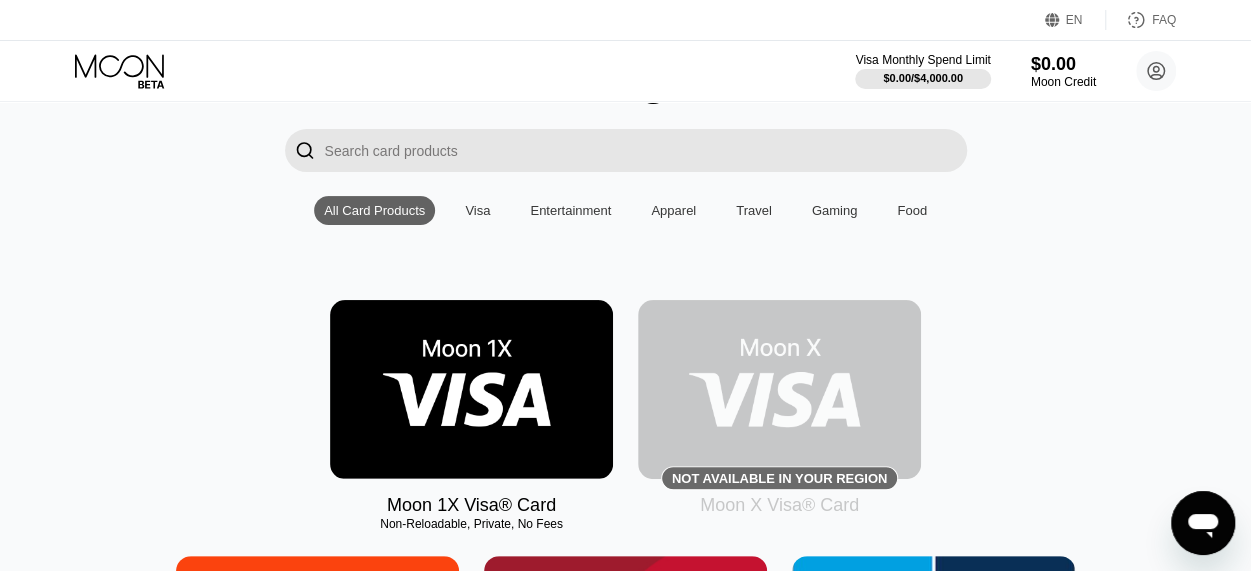 click at bounding box center [471, 389] 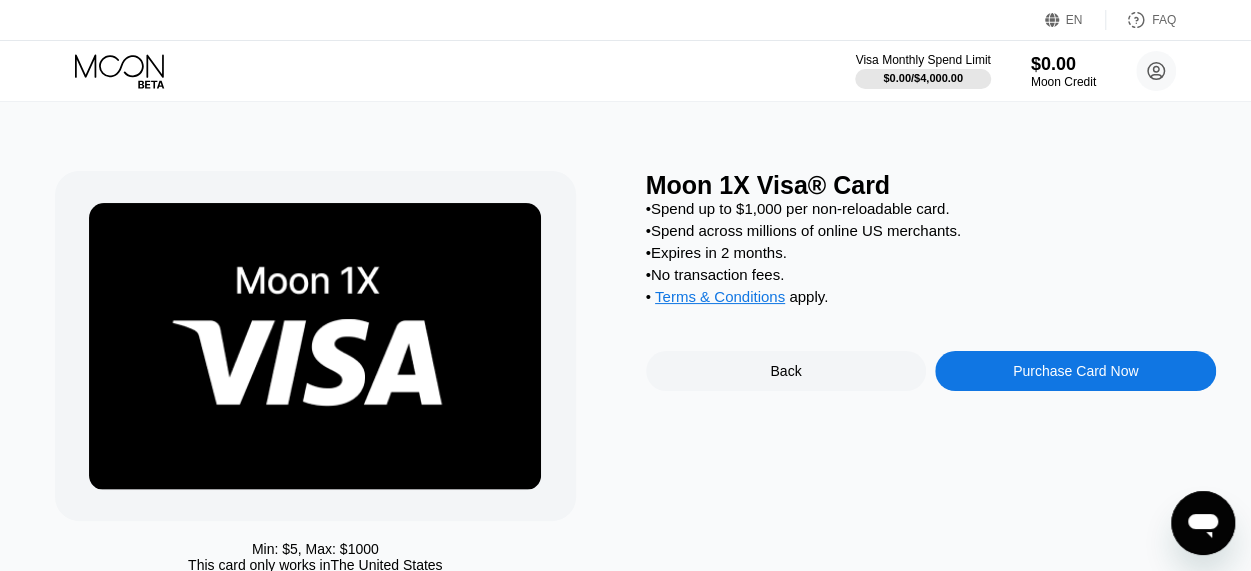 scroll, scrollTop: 0, scrollLeft: 0, axis: both 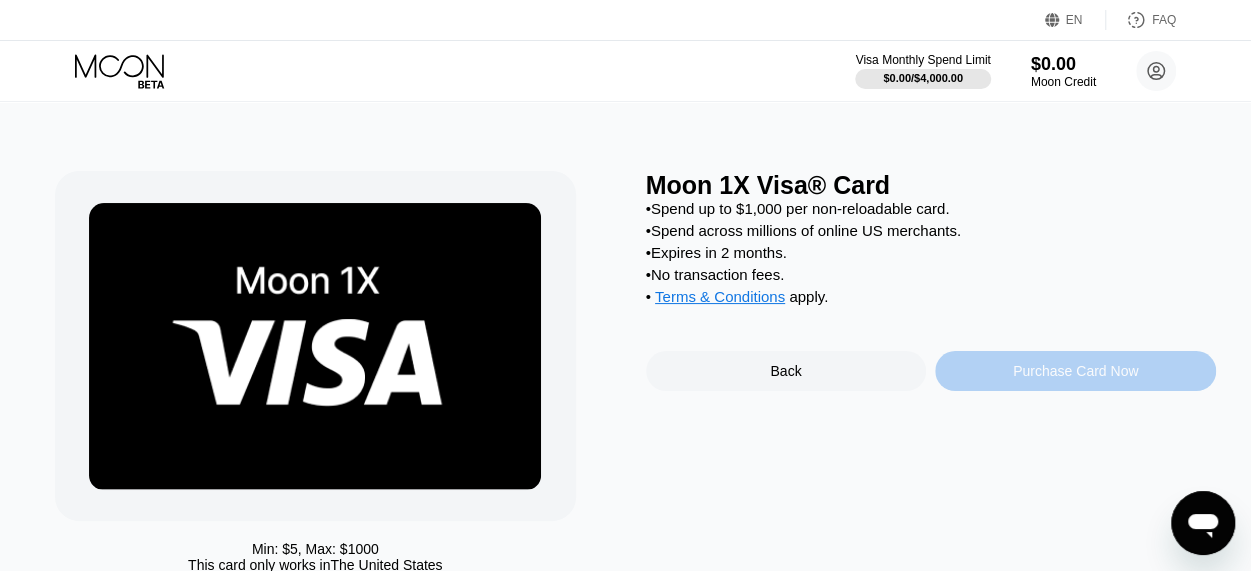 click on "Purchase Card Now" at bounding box center [1075, 371] 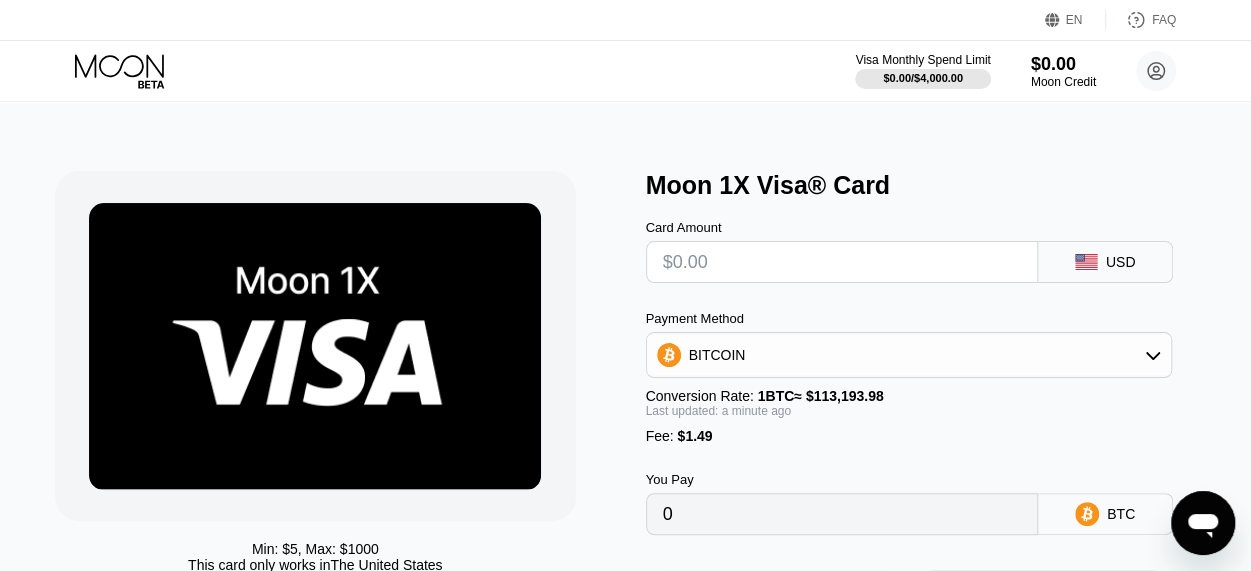 click at bounding box center [842, 262] 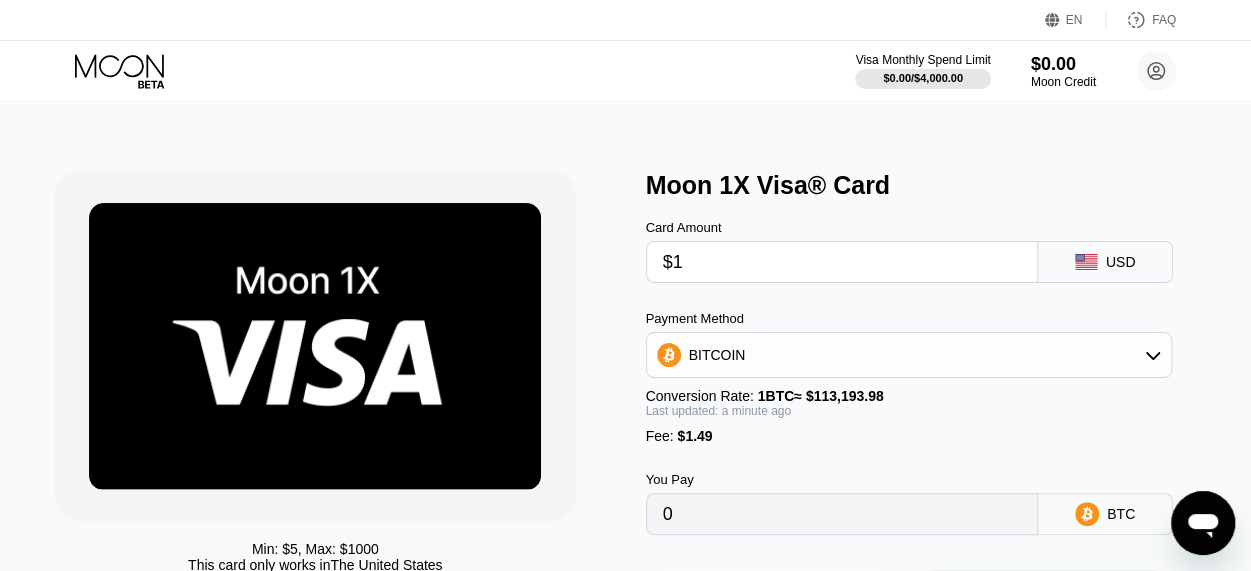 type on "$16" 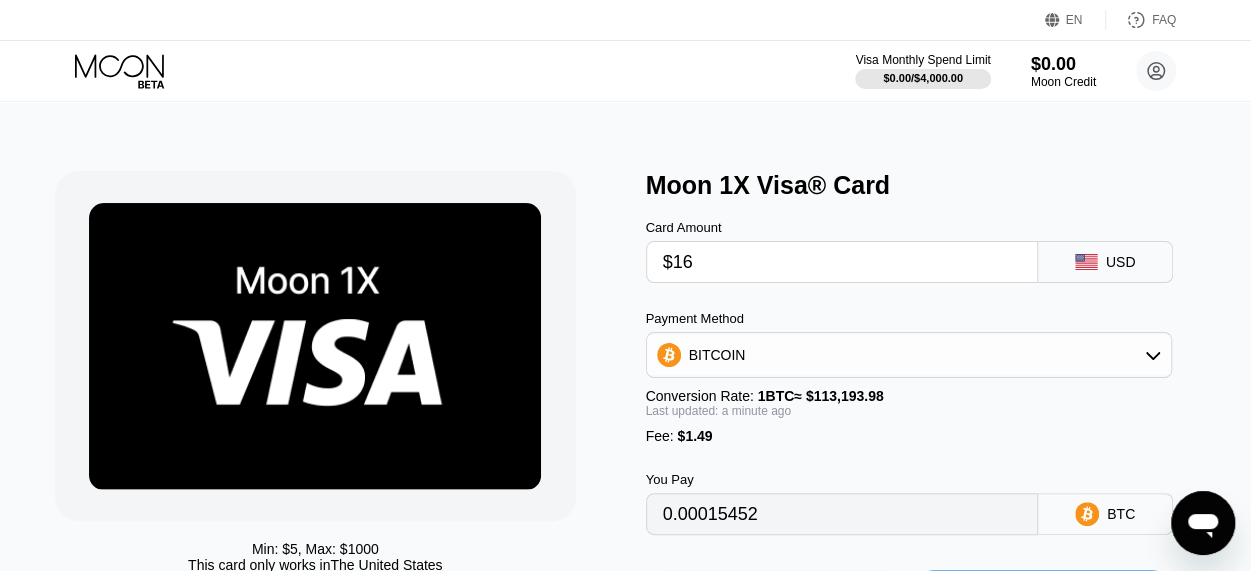 type on "0.00015452" 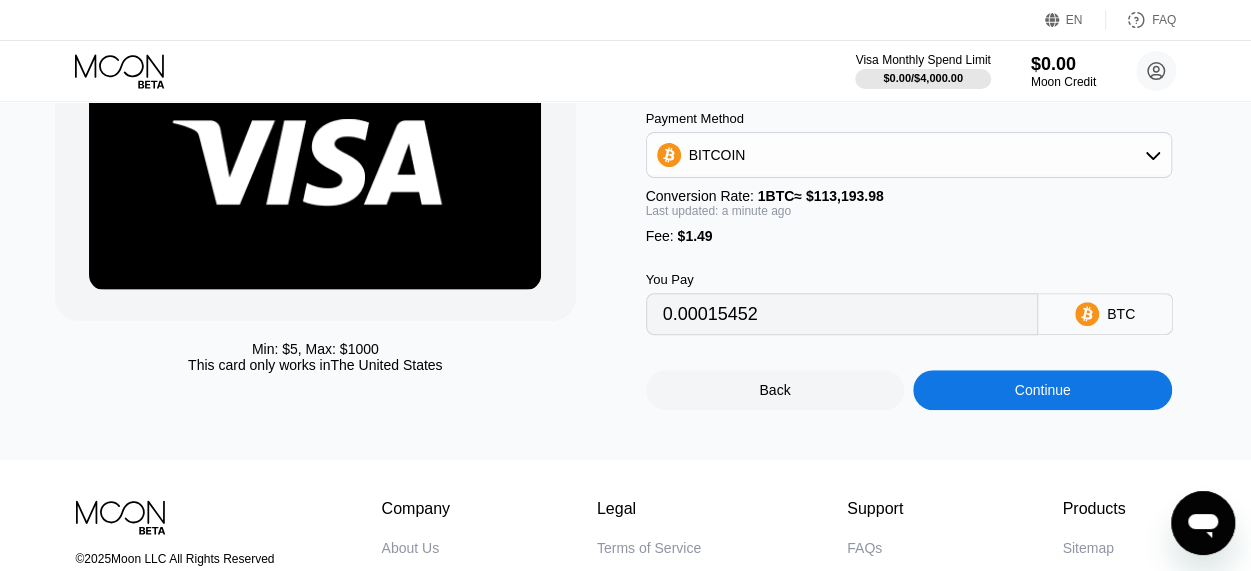 scroll, scrollTop: 240, scrollLeft: 0, axis: vertical 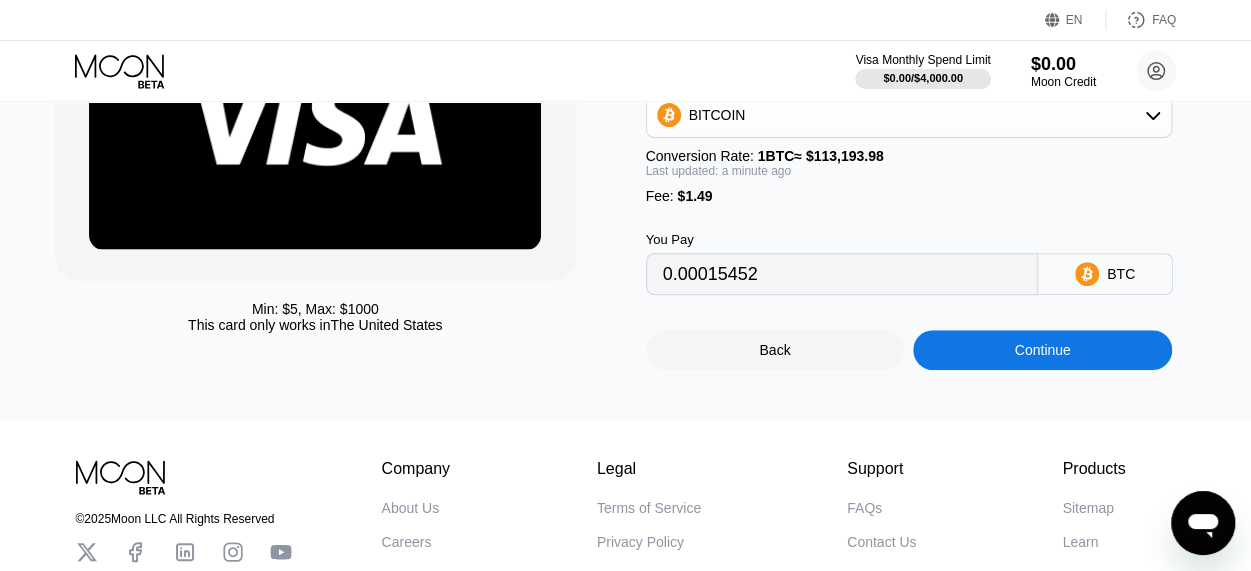 type on "$16" 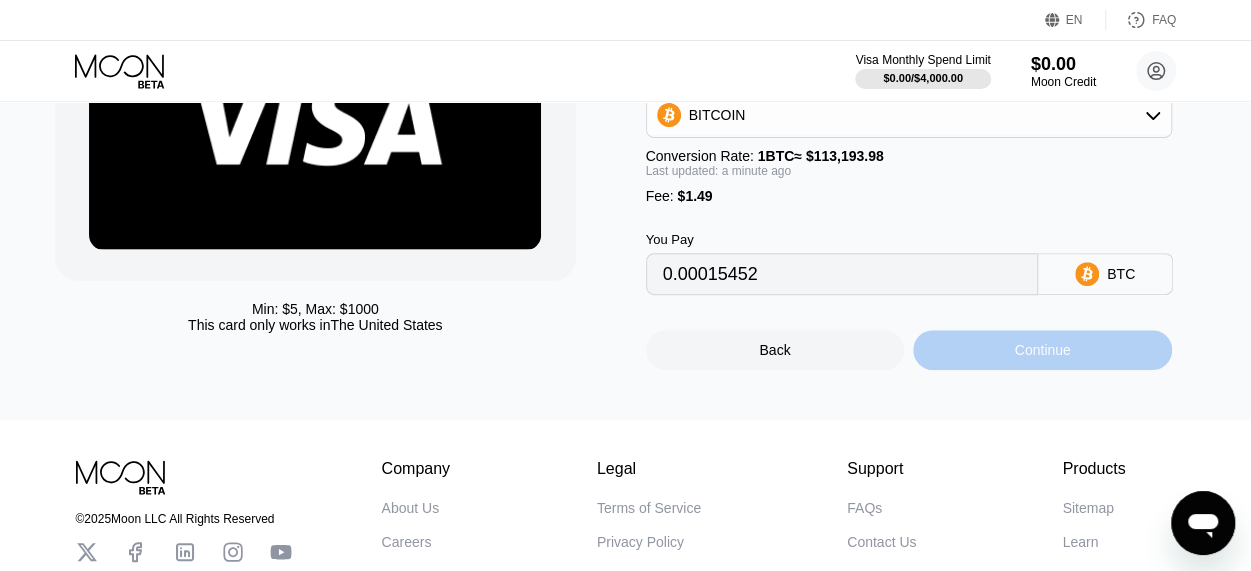 click on "Continue" at bounding box center (1042, 350) 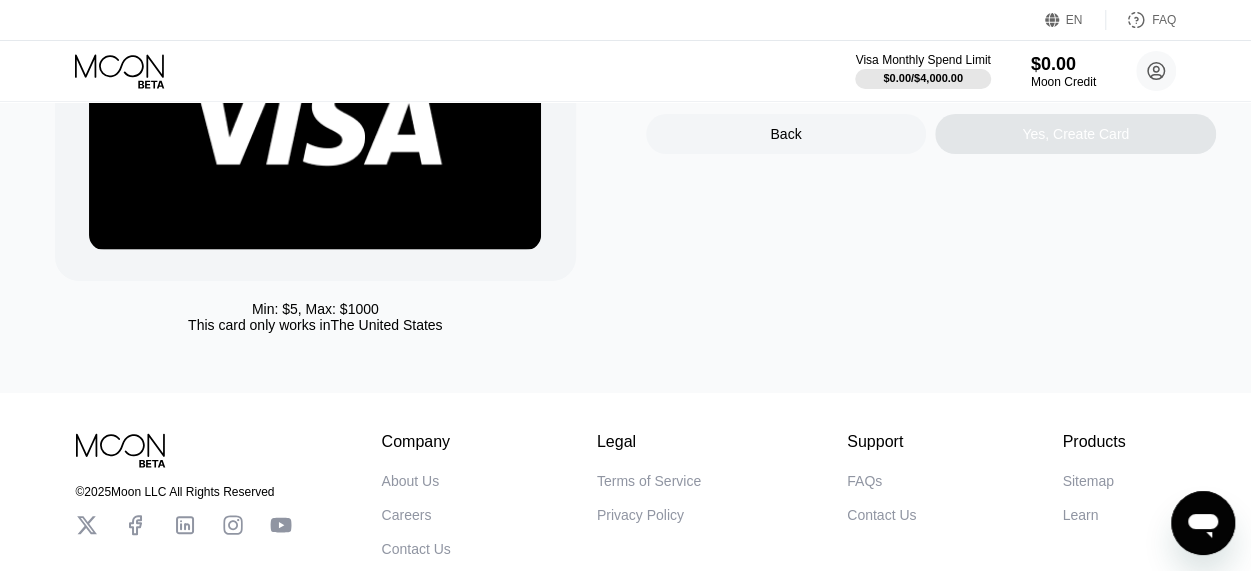 scroll, scrollTop: 0, scrollLeft: 0, axis: both 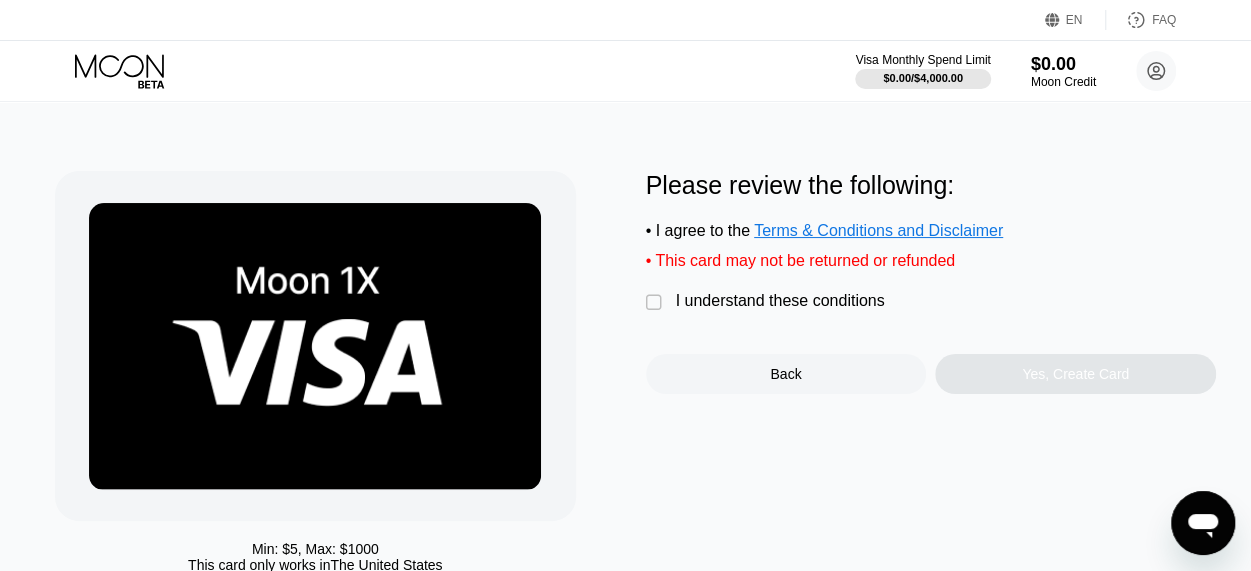 click on "" at bounding box center (656, 303) 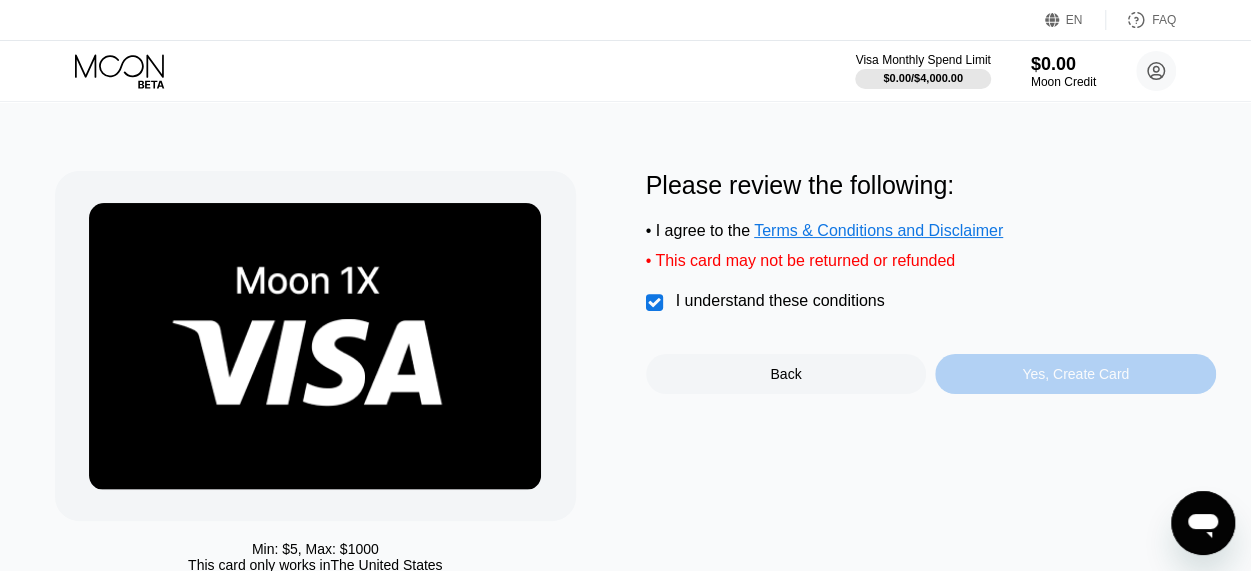 click on "Yes, Create Card" at bounding box center (1075, 374) 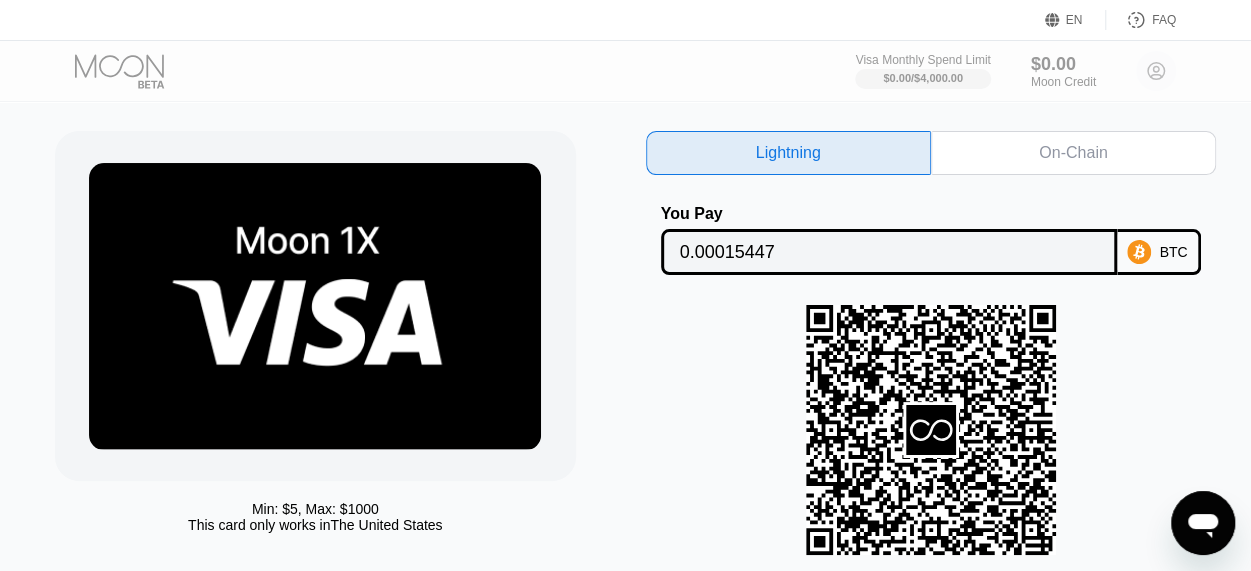 scroll, scrollTop: 0, scrollLeft: 0, axis: both 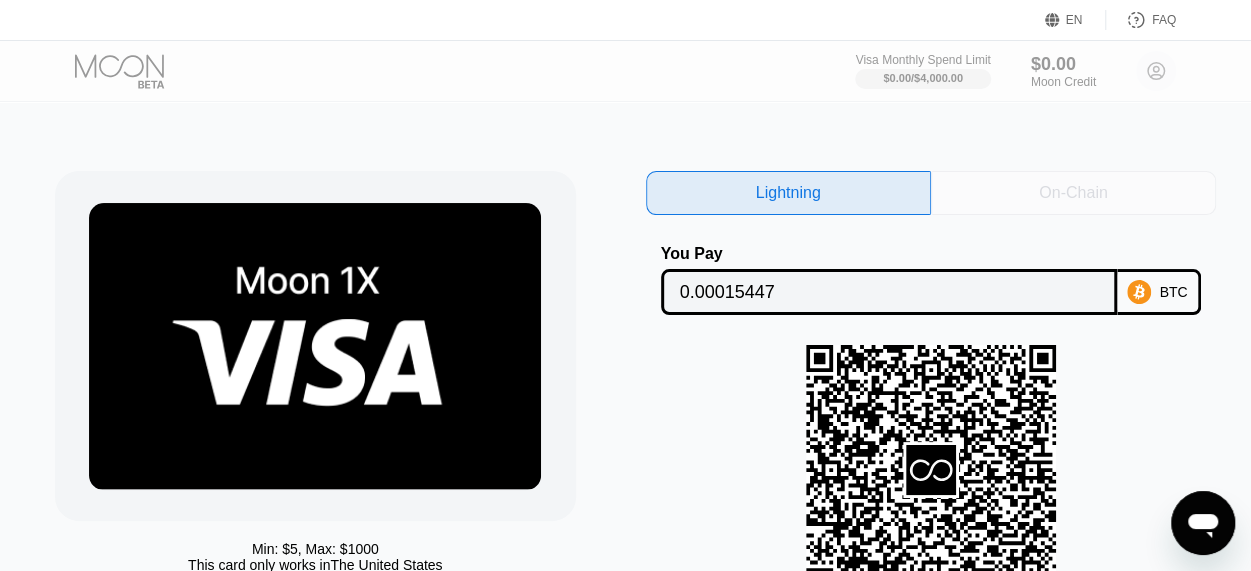 click on "On-Chain" at bounding box center (1073, 193) 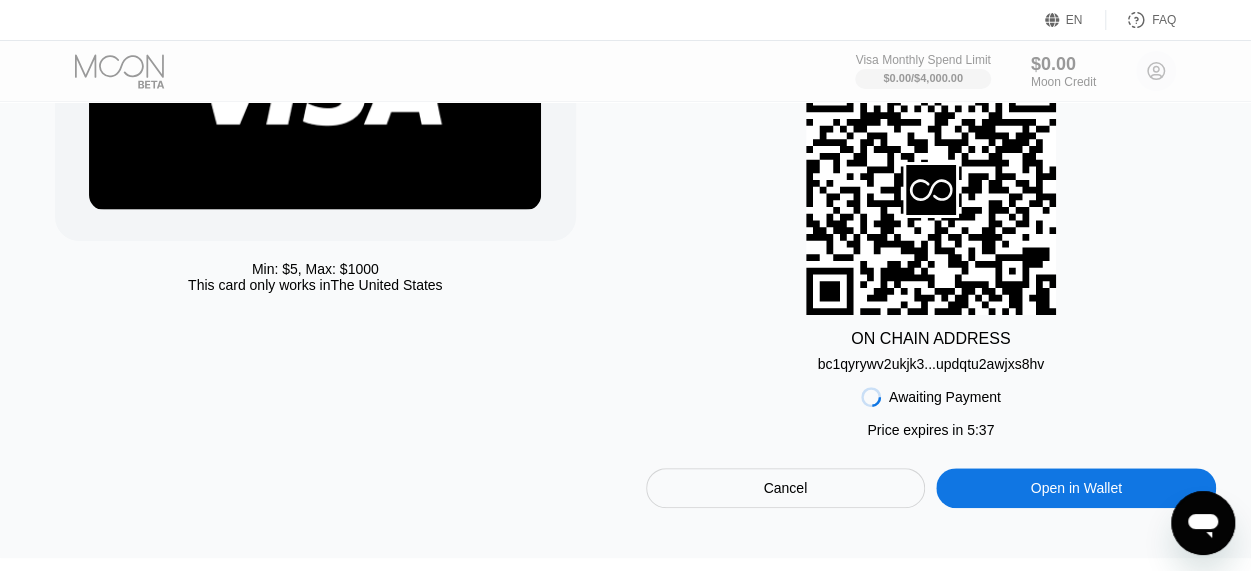 scroll, scrollTop: 360, scrollLeft: 0, axis: vertical 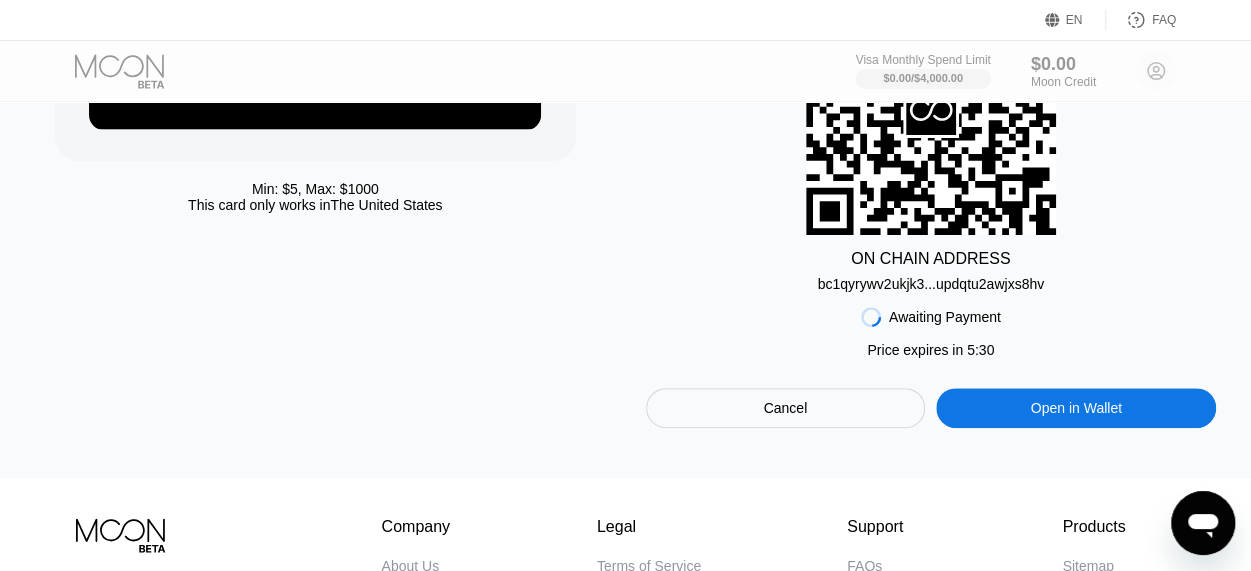 drag, startPoint x: 1050, startPoint y: 287, endPoint x: 809, endPoint y: 287, distance: 241 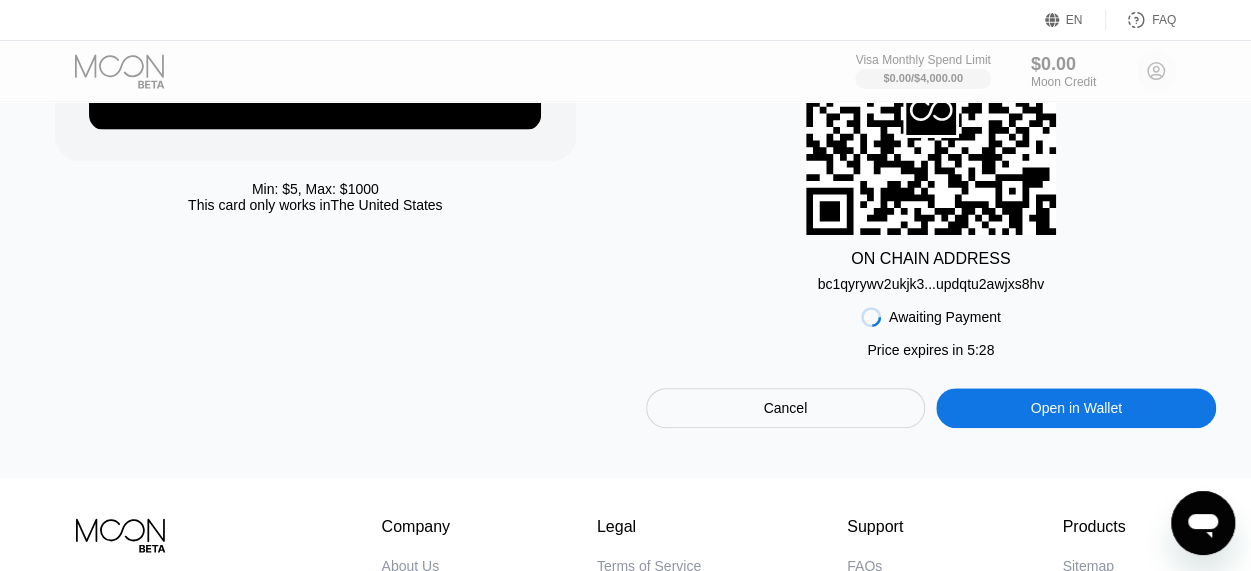 drag, startPoint x: 809, startPoint y: 287, endPoint x: 1040, endPoint y: 289, distance: 231.00865 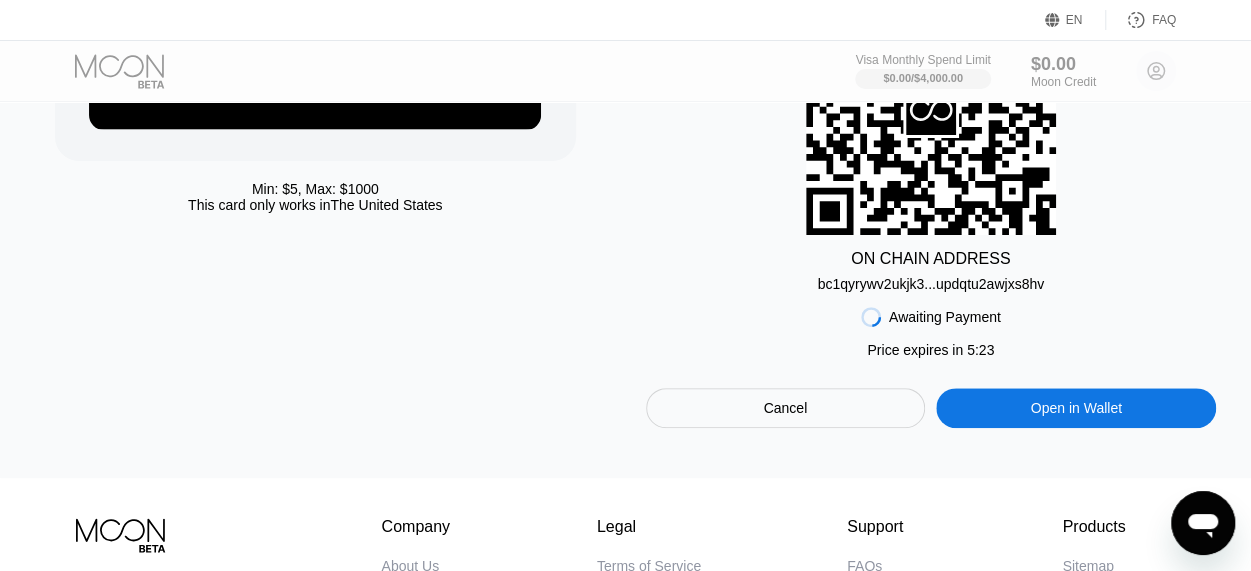drag, startPoint x: 1053, startPoint y: 297, endPoint x: 820, endPoint y: 290, distance: 233.10513 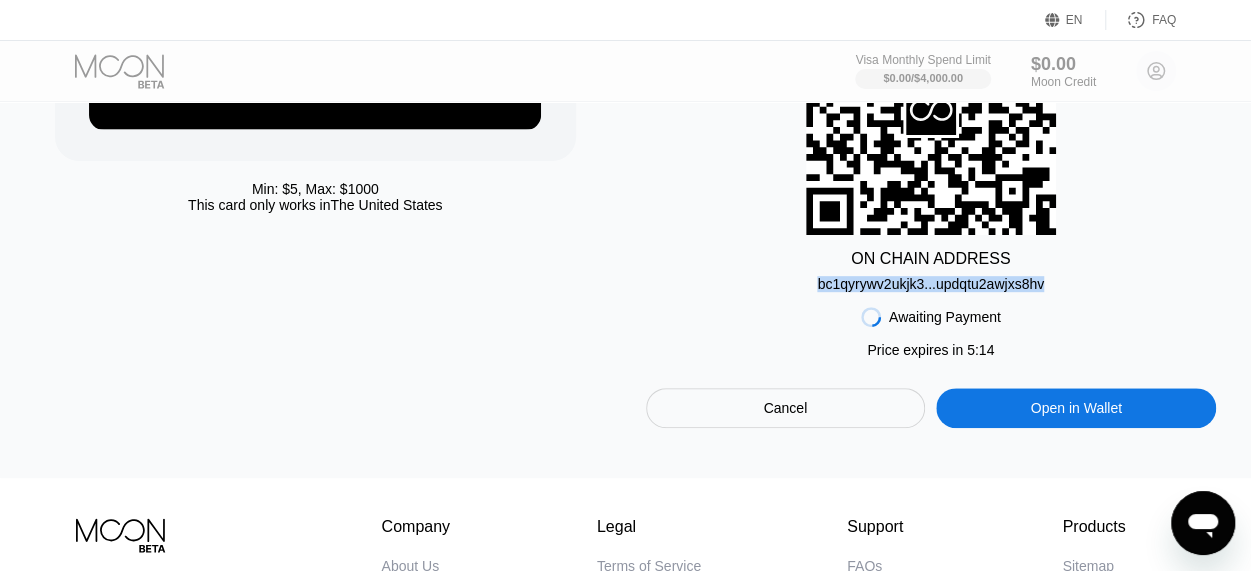 drag, startPoint x: 821, startPoint y: 294, endPoint x: 1038, endPoint y: 286, distance: 217.14742 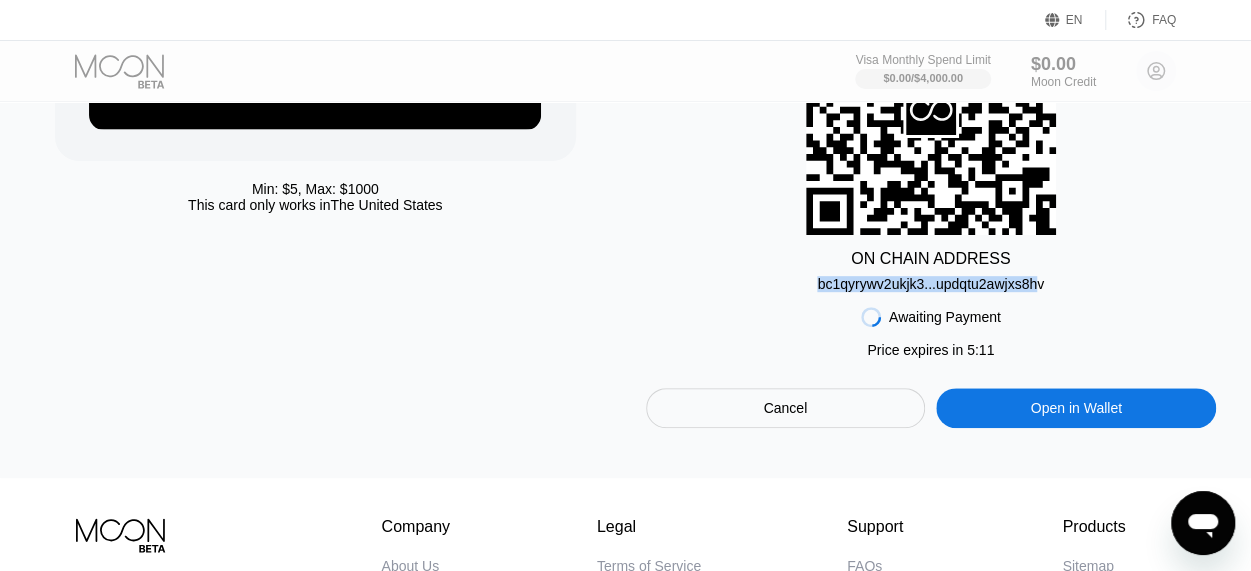 drag, startPoint x: 1014, startPoint y: 284, endPoint x: 1024, endPoint y: 285, distance: 10.049875 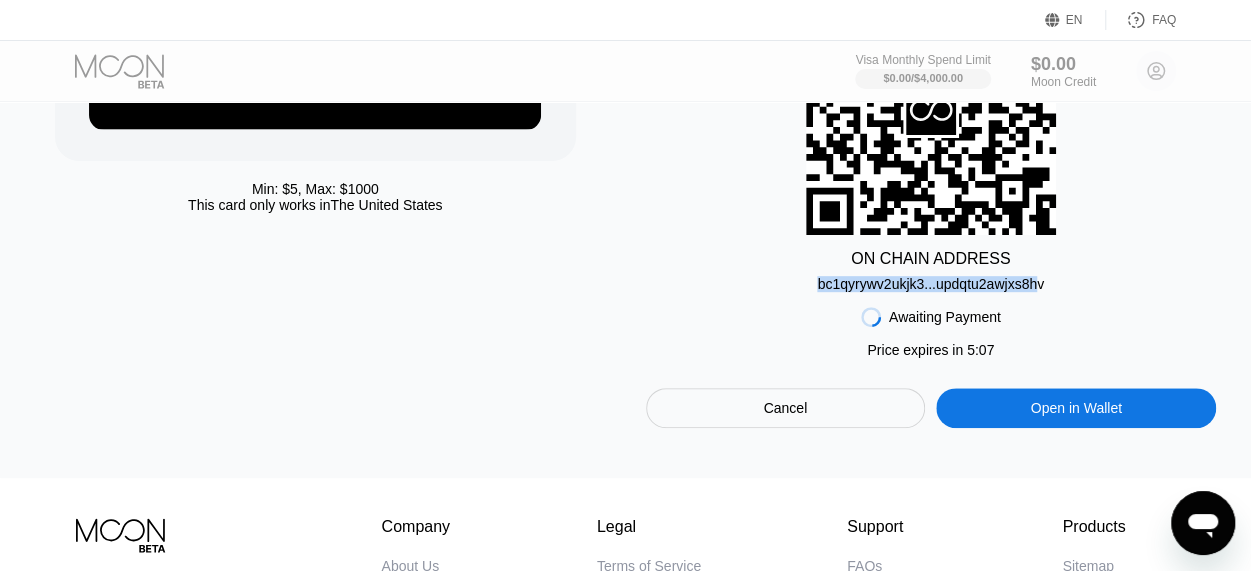 copy on "bc1qyrywv2ukjk3...updqtu2awjxs8h" 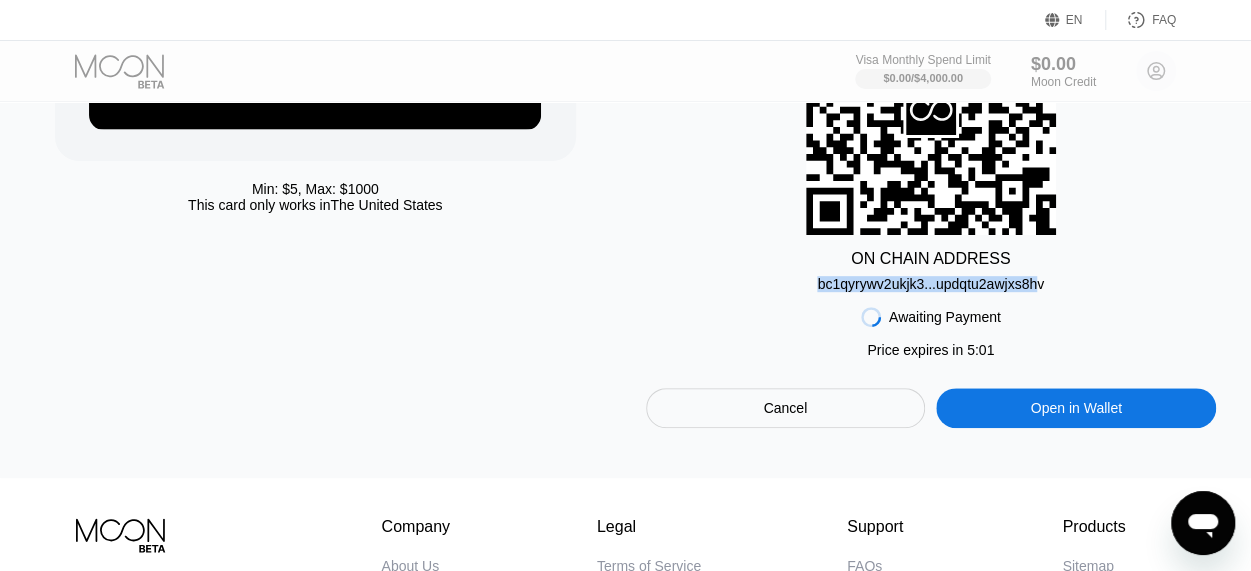 drag, startPoint x: 874, startPoint y: 289, endPoint x: 1078, endPoint y: 260, distance: 206.05096 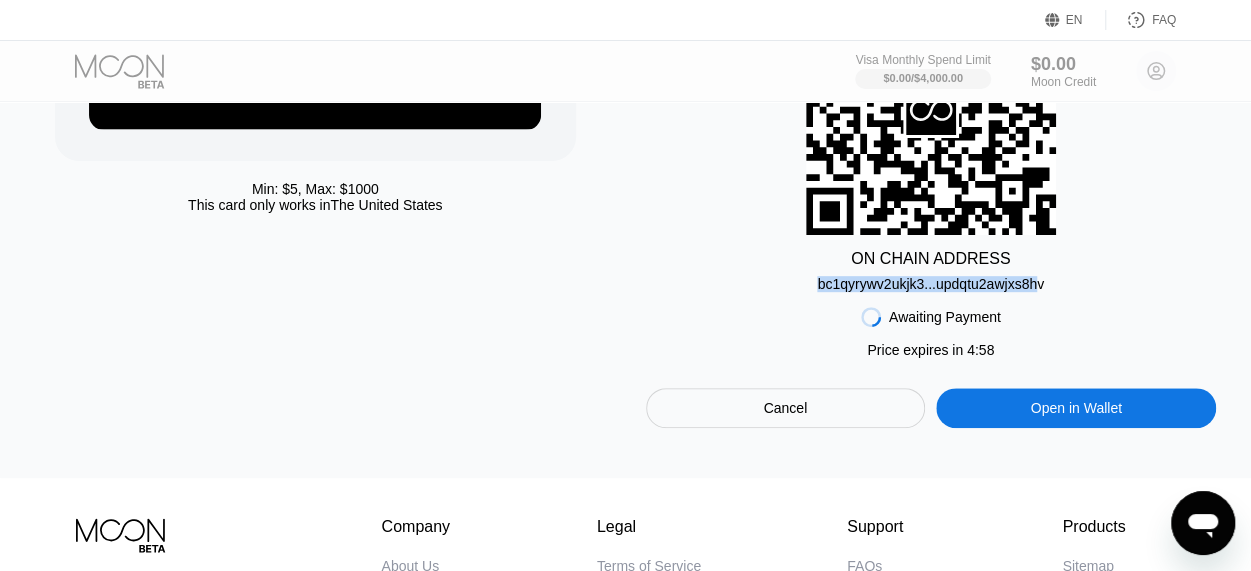 click on "ON CHAIN   ADDRESS bc1qyrywv2ukjk3...updqtu2awjxs8hv" at bounding box center [931, 138] 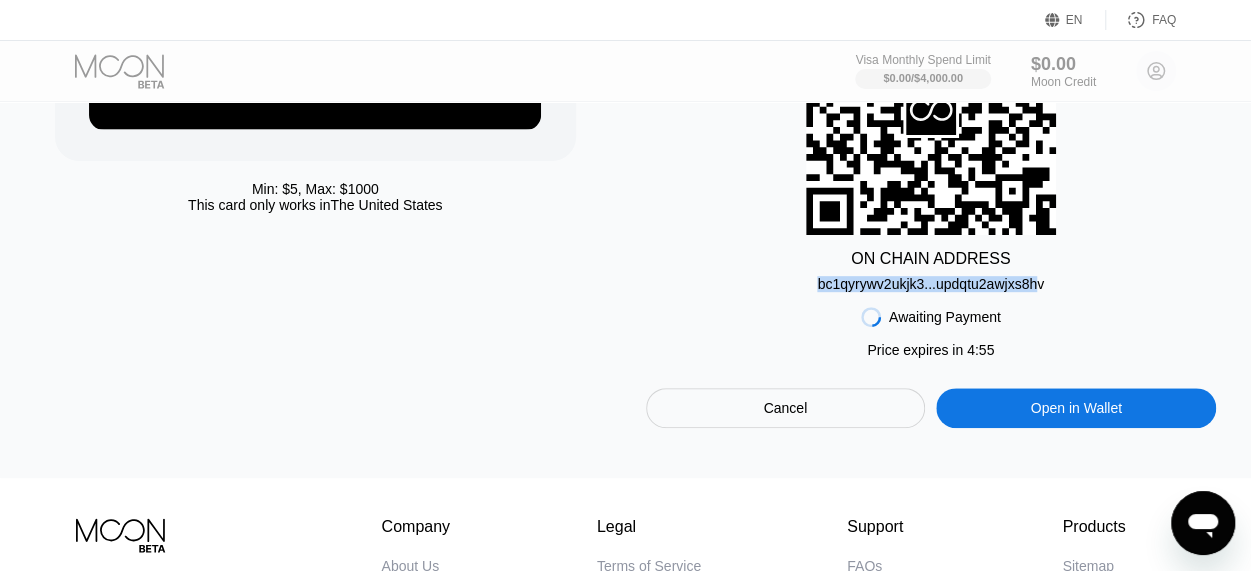 click on "ON CHAIN   ADDRESS bc1qyrywv2ukjk3...updqtu2awjxs8hv" at bounding box center (931, 138) 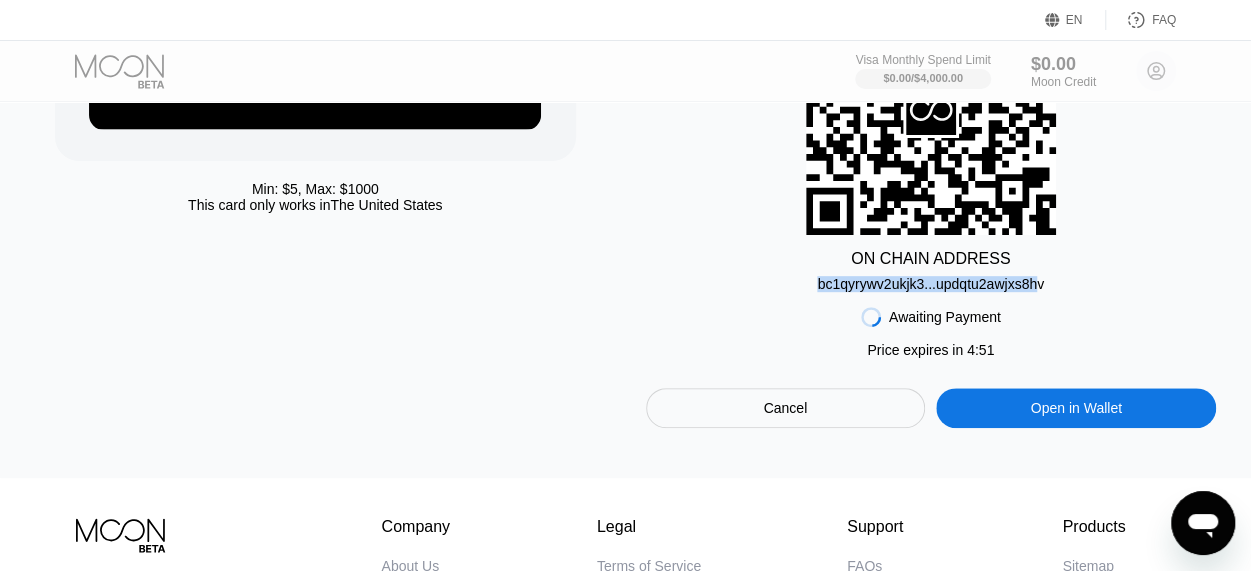 click on "ON CHAIN   ADDRESS bc1qyrywv2ukjk3...updqtu2awjxs8hv" at bounding box center [931, 138] 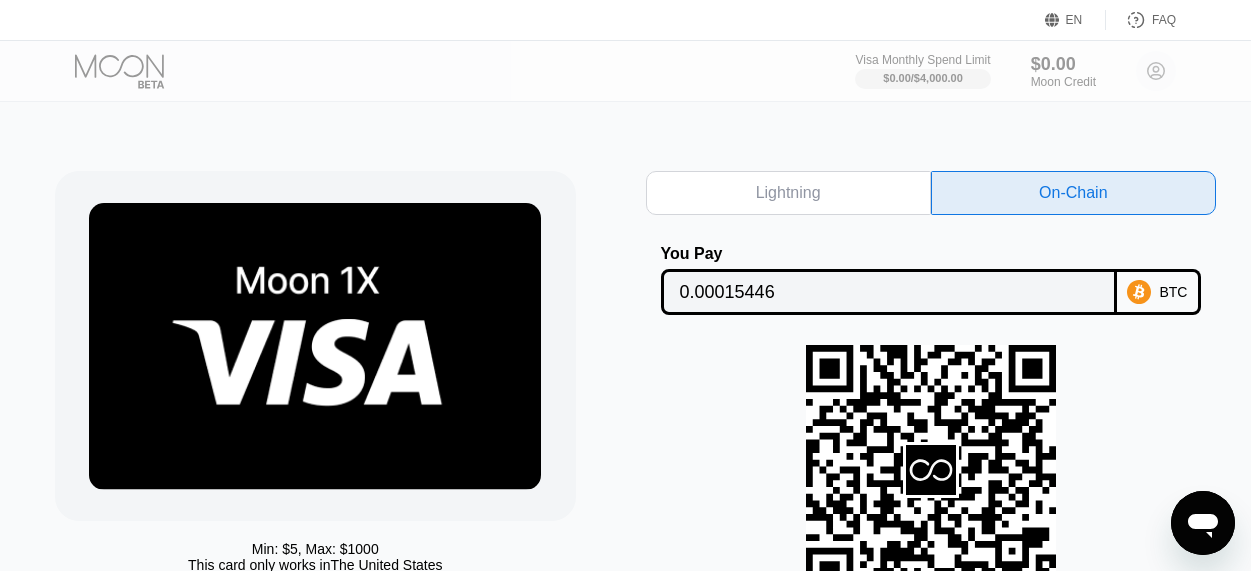 scroll, scrollTop: 360, scrollLeft: 0, axis: vertical 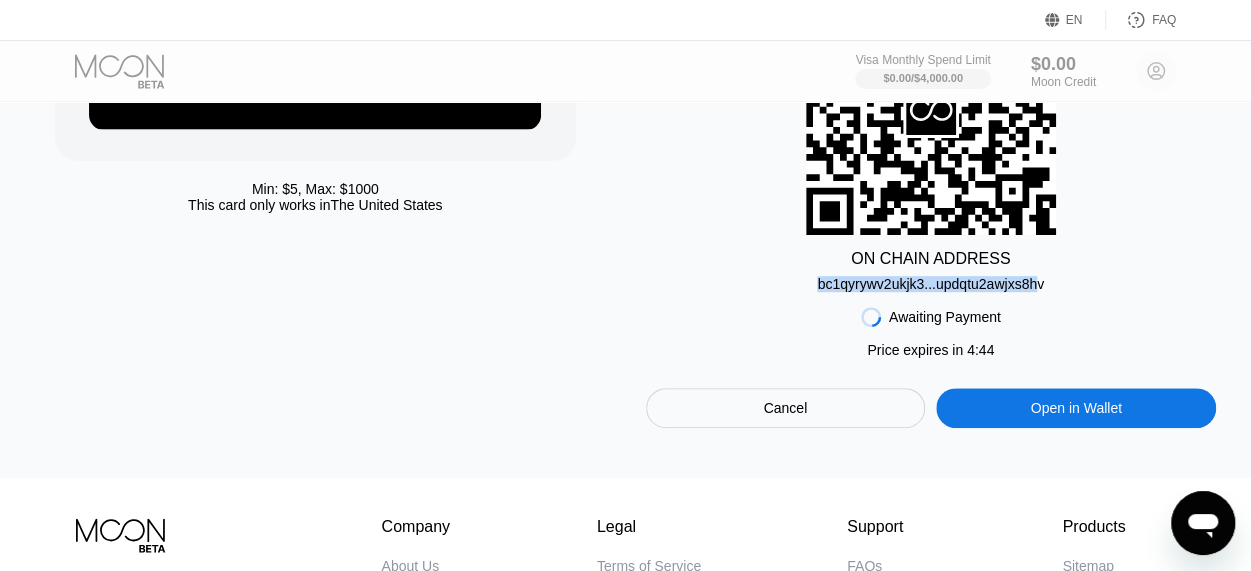 click on "ON CHAIN   ADDRESS bc1qyrywv2ukjk3...updqtu2awjxs8hv" at bounding box center (931, 138) 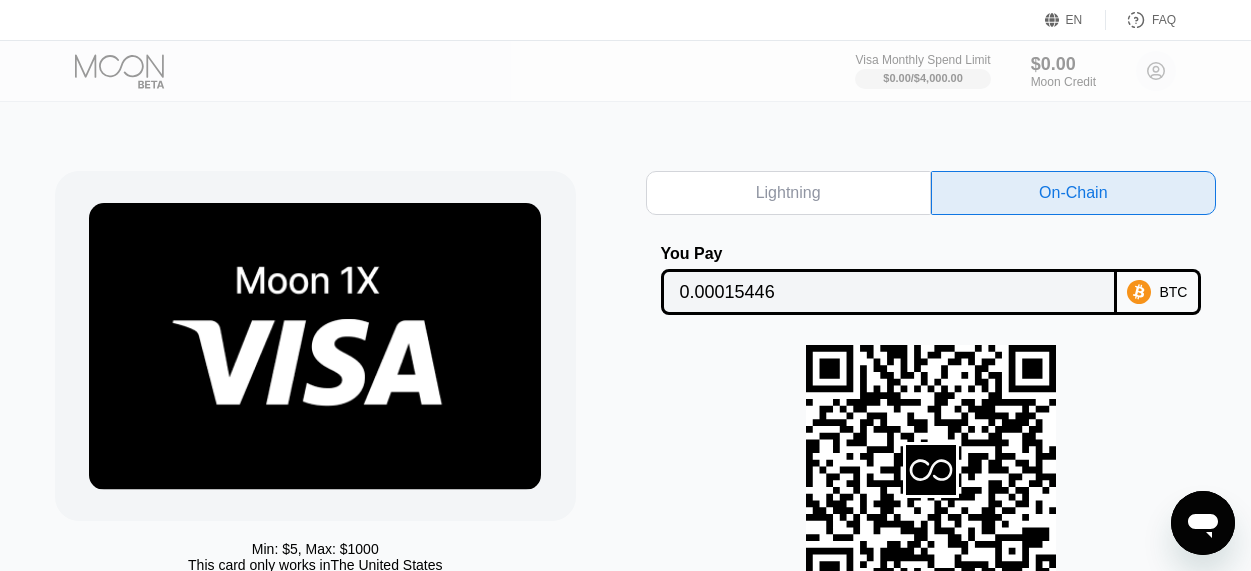scroll, scrollTop: 360, scrollLeft: 0, axis: vertical 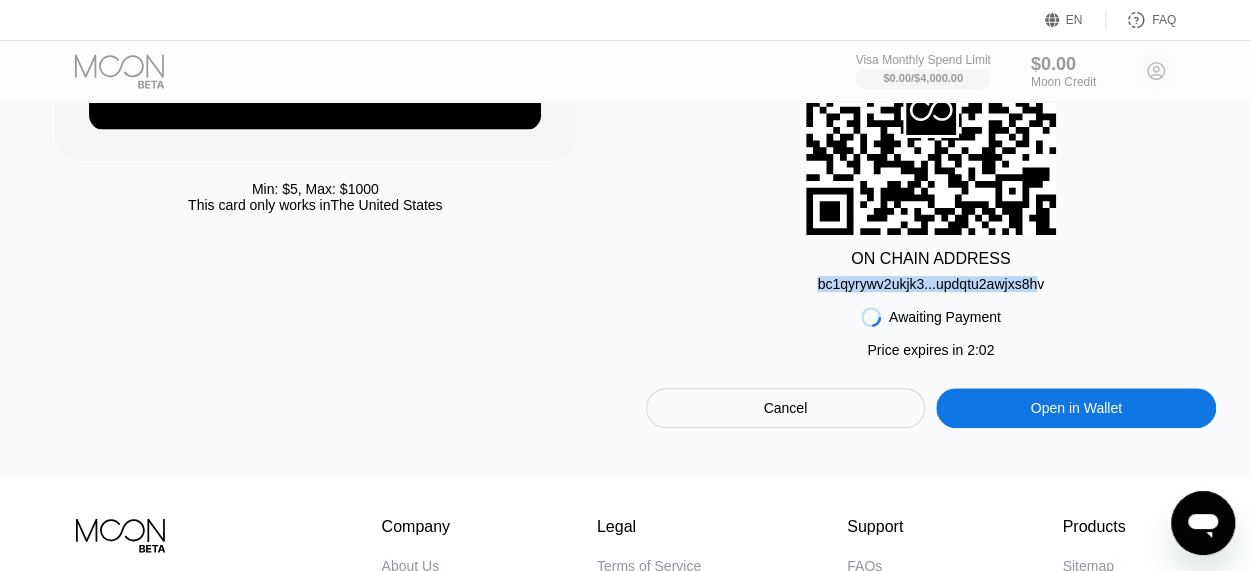 click on "Awaiting Payment Price expires in   2 : 39 Price expires in   2 : 02 Cancel Open in Wallet" at bounding box center (931, 360) 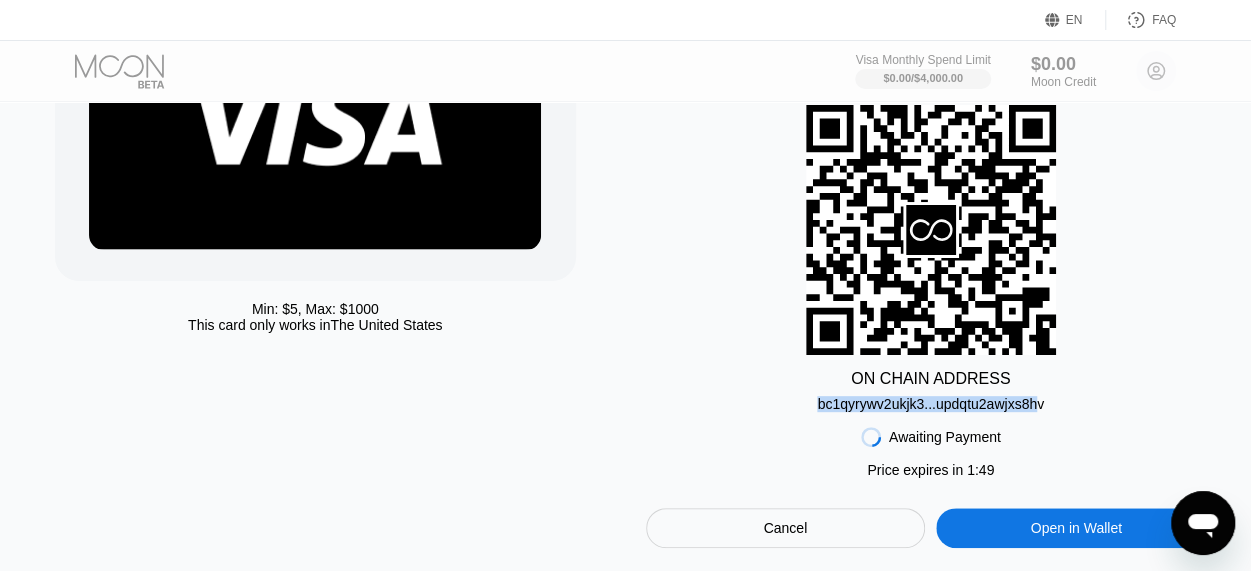 scroll, scrollTop: 200, scrollLeft: 0, axis: vertical 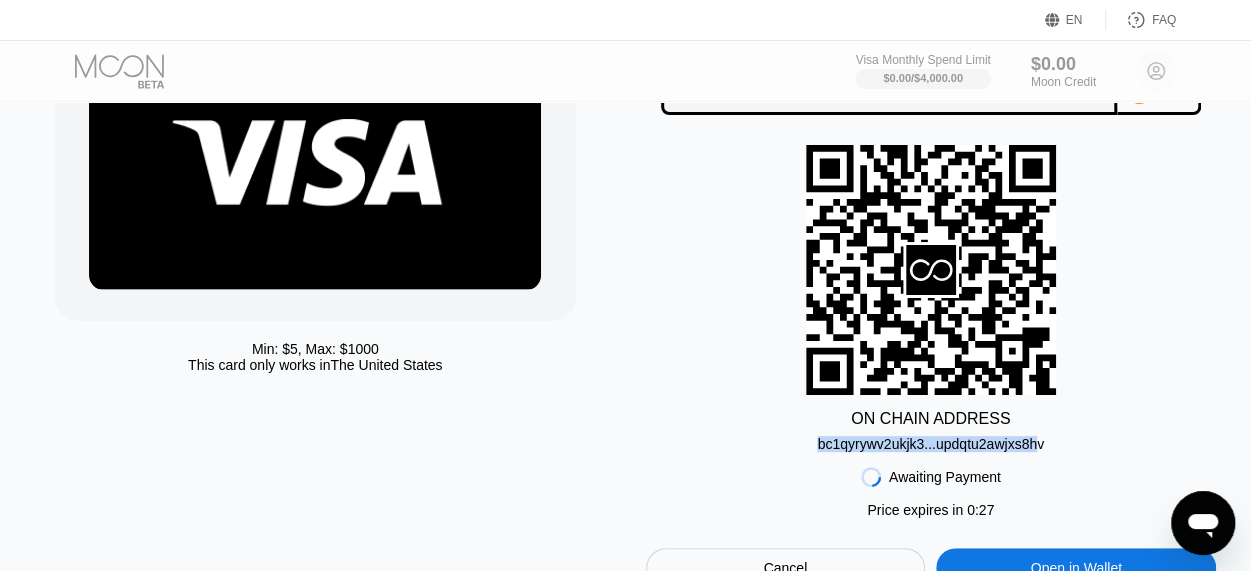 click on "Awaiting Payment Price expires in   2 : 39 Price expires in   0 : 27 Cancel Open in Wallet" at bounding box center (931, 520) 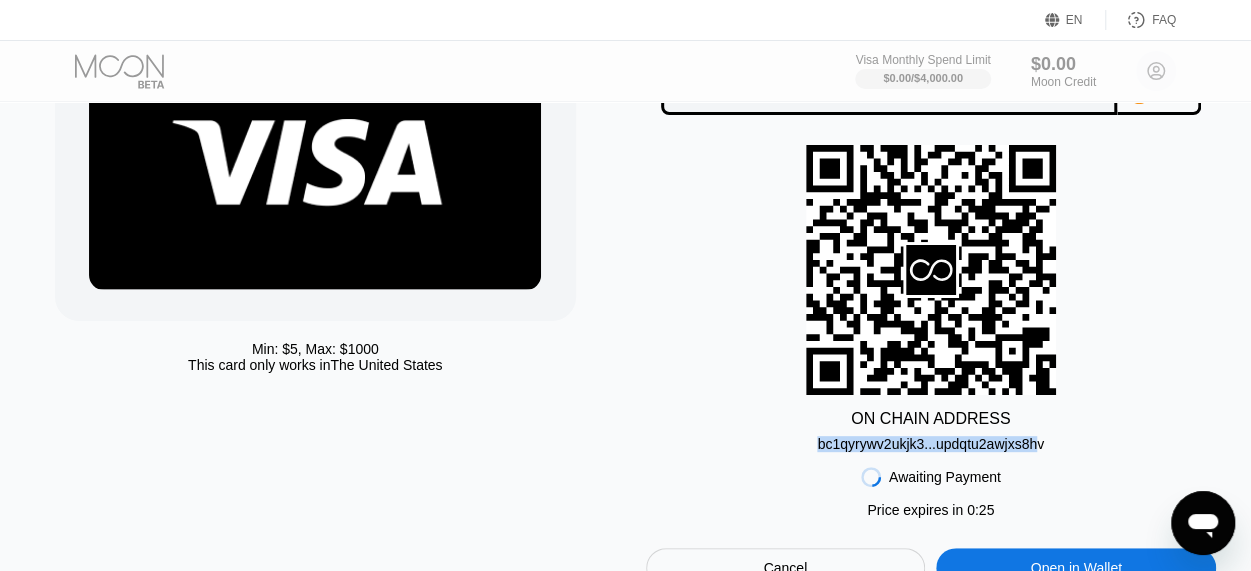 click on "ON CHAIN   ADDRESS bc1qyrywv2ukjk3...updqtu2awjxs8hv" at bounding box center (931, 298) 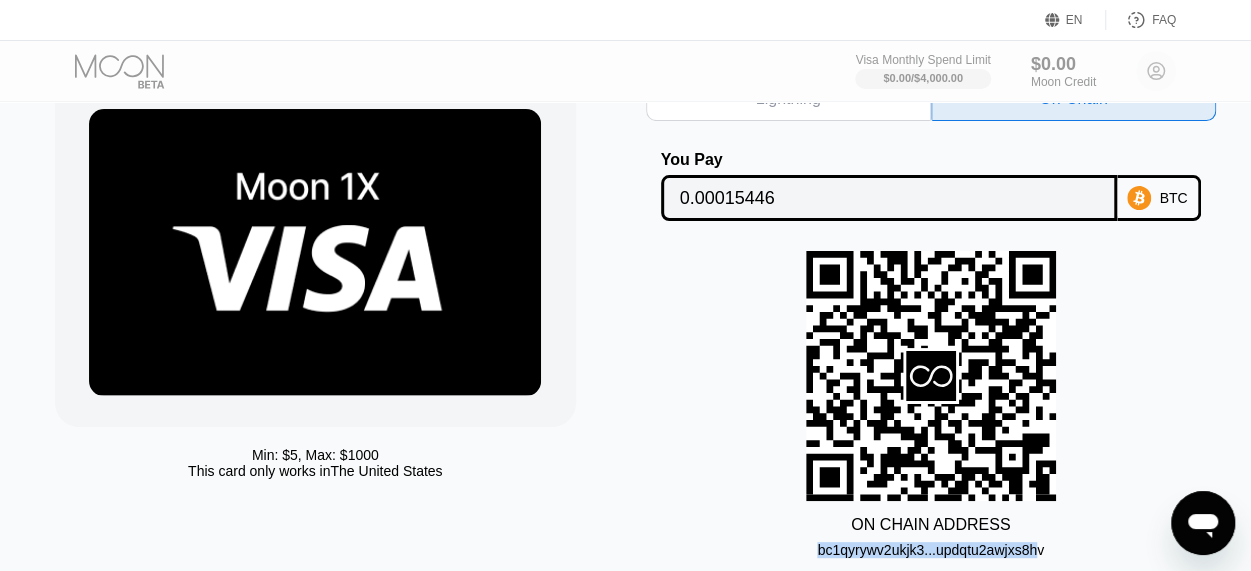 scroll, scrollTop: 82, scrollLeft: 0, axis: vertical 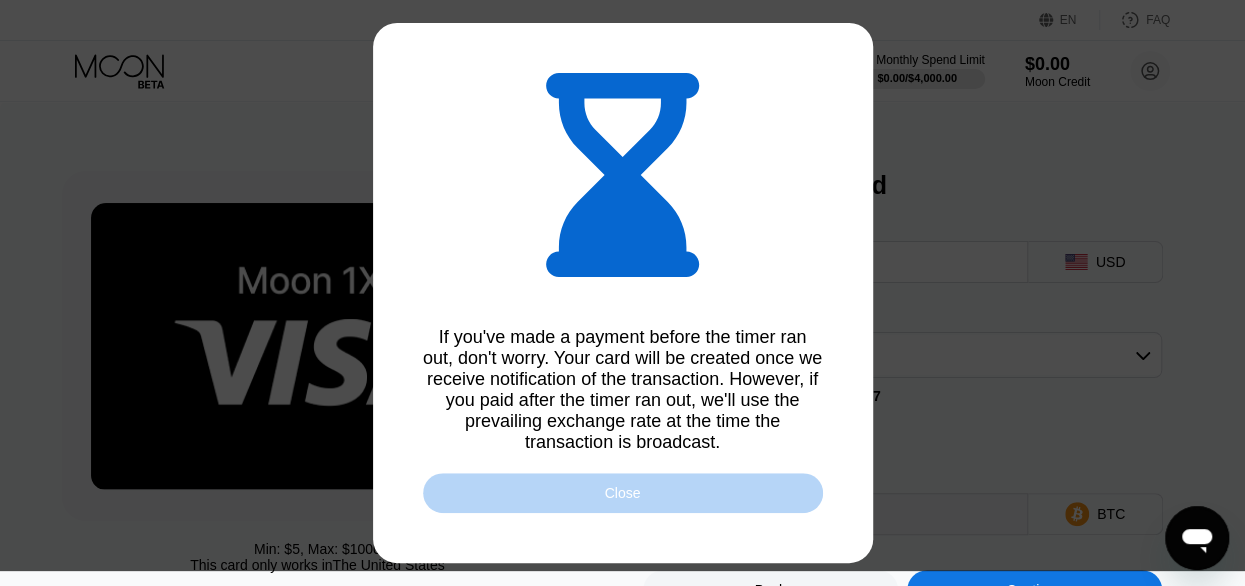 drag, startPoint x: 764, startPoint y: 483, endPoint x: 753, endPoint y: 493, distance: 14.866069 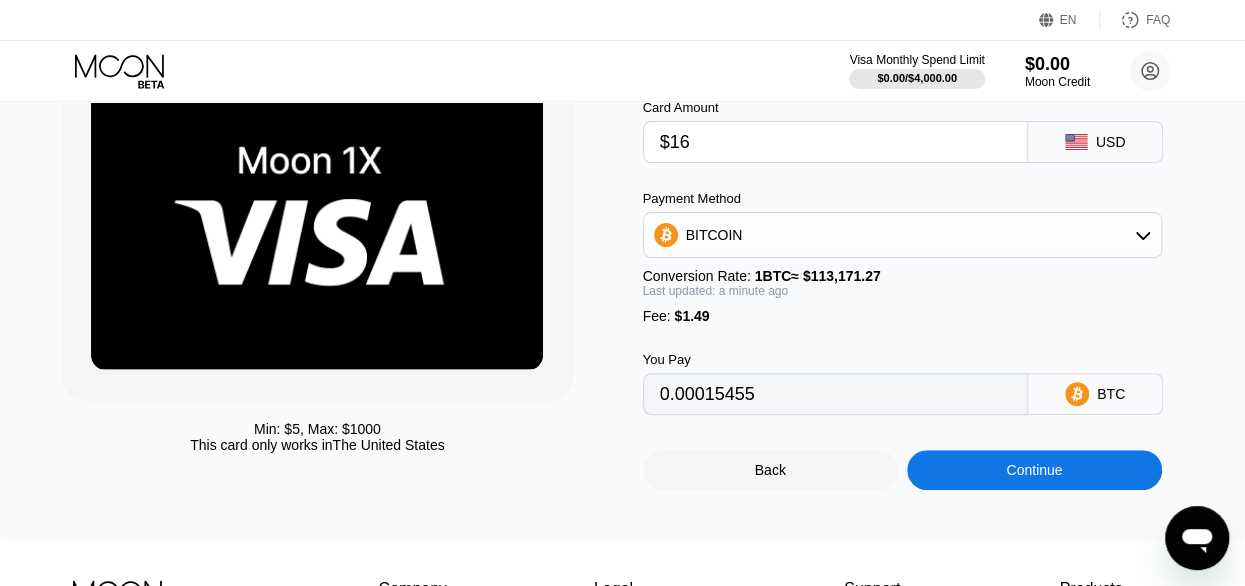 scroll, scrollTop: 160, scrollLeft: 0, axis: vertical 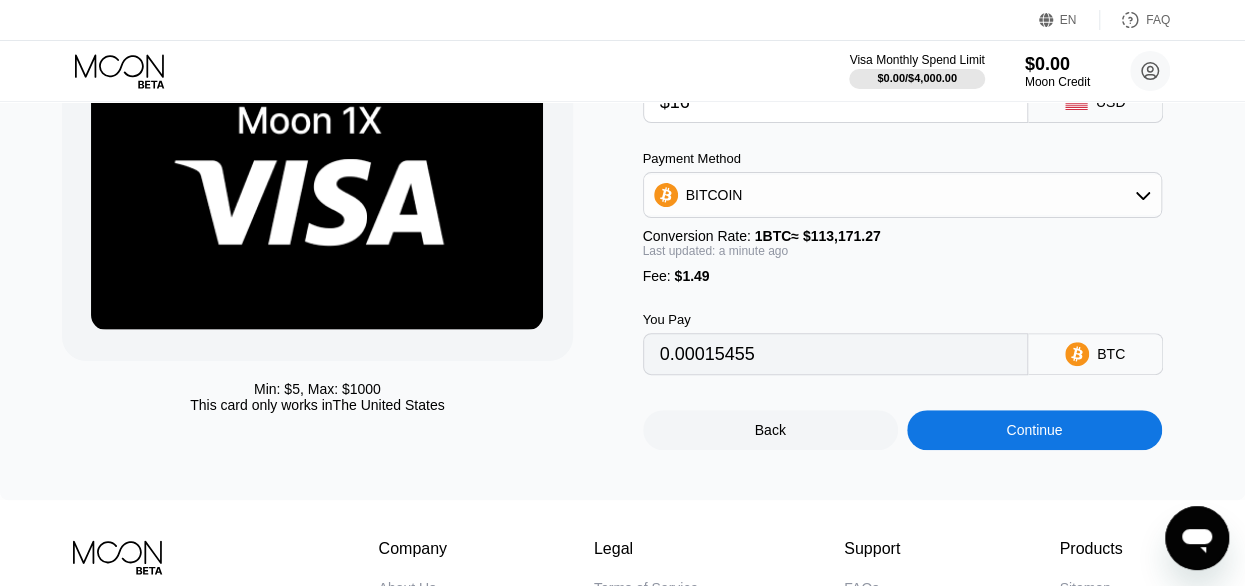 click on "Continue" at bounding box center (1034, 430) 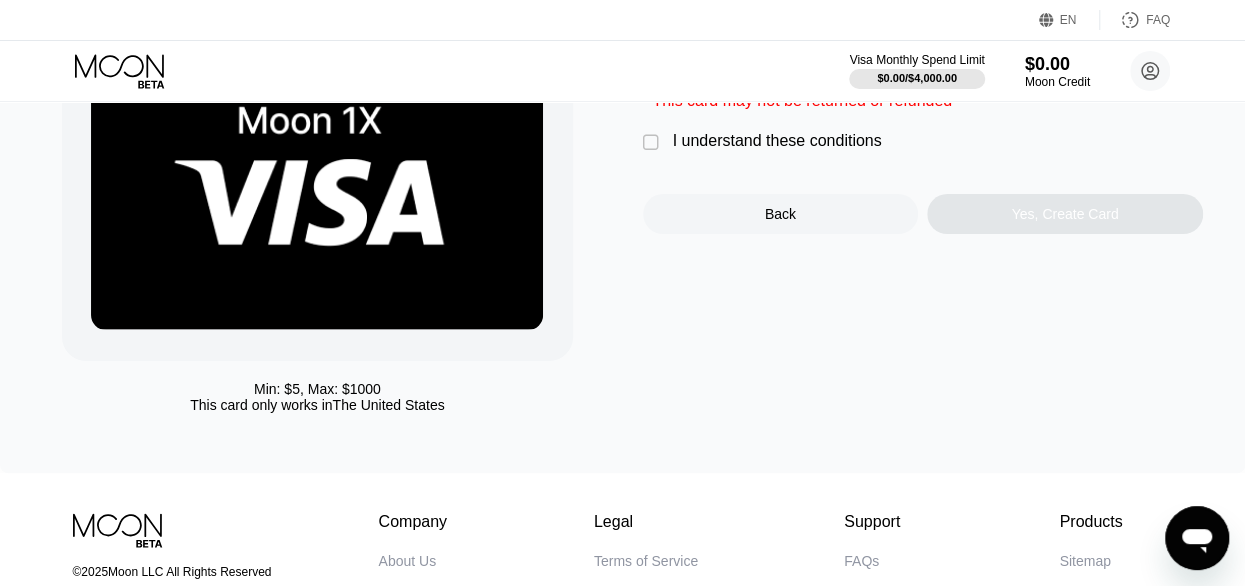 scroll, scrollTop: 0, scrollLeft: 0, axis: both 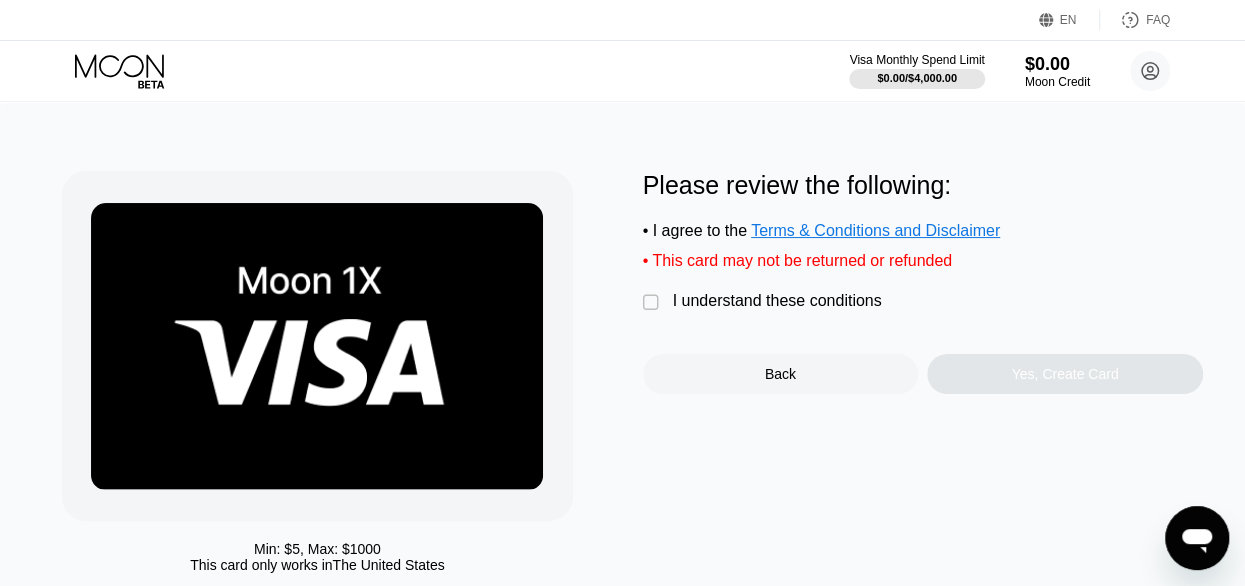 click on "" at bounding box center [653, 303] 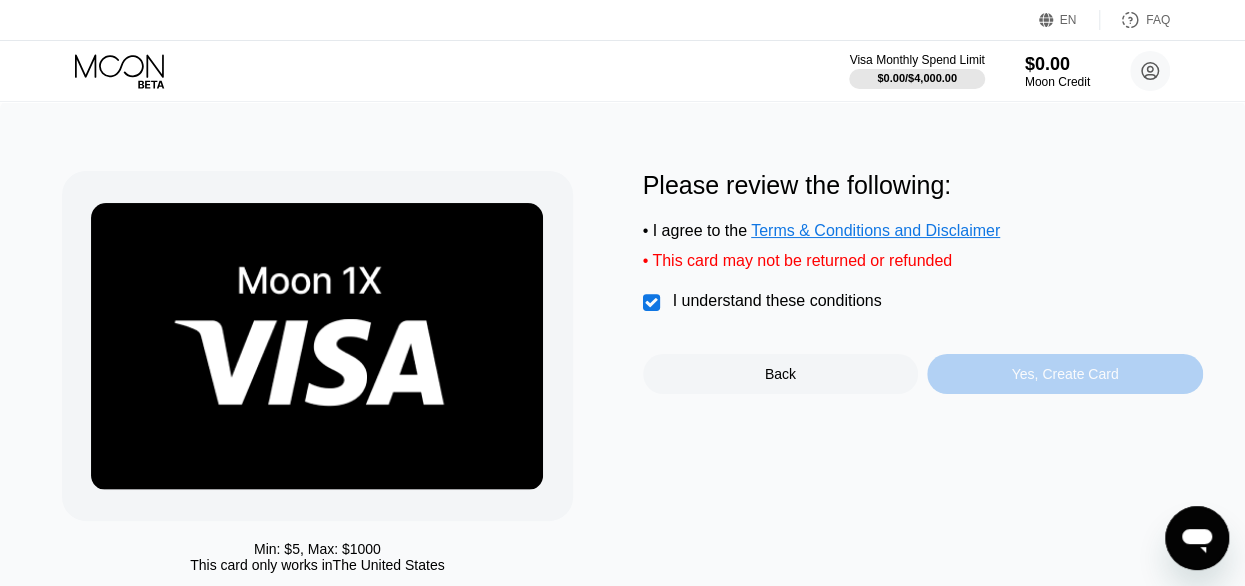 click on "Yes, Create Card" at bounding box center [1065, 374] 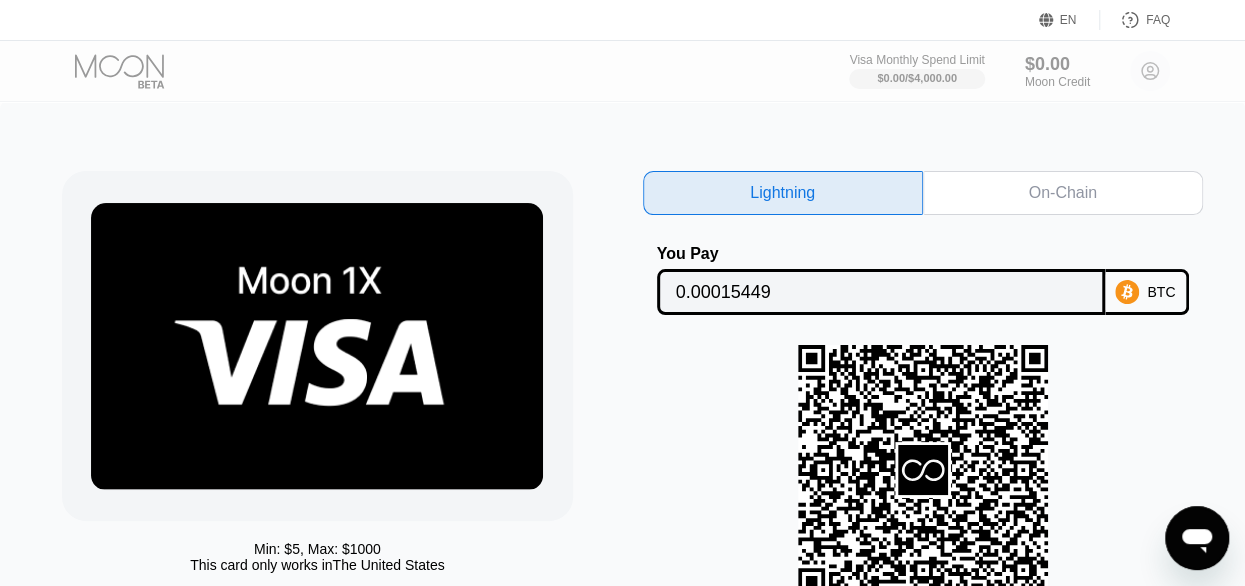 click on "On-Chain" at bounding box center (1062, 193) 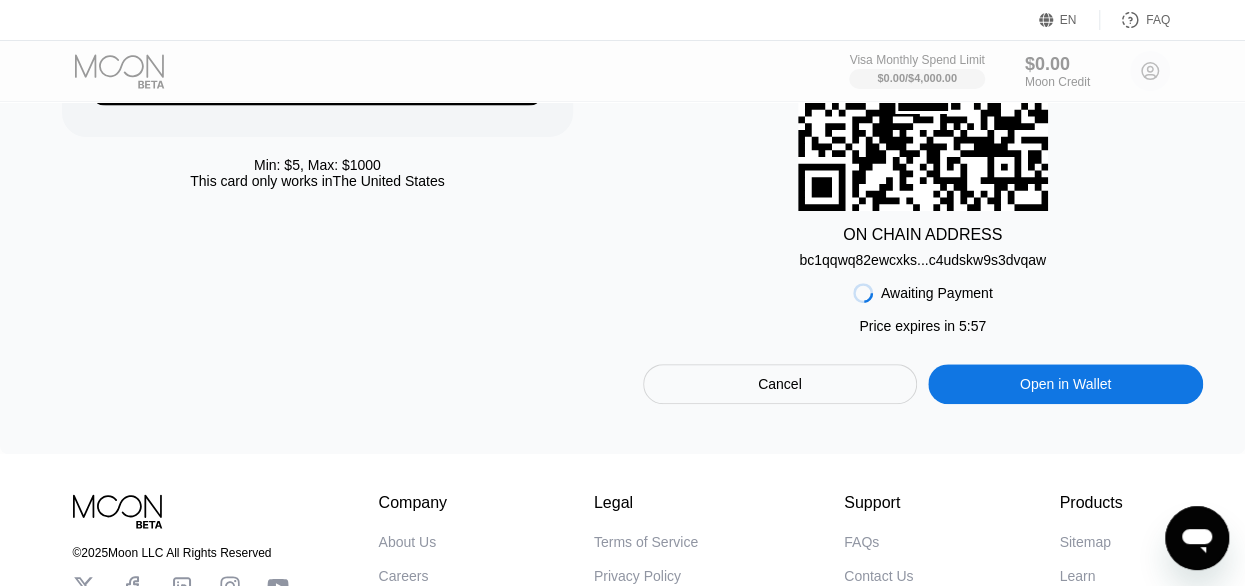 scroll, scrollTop: 484, scrollLeft: 0, axis: vertical 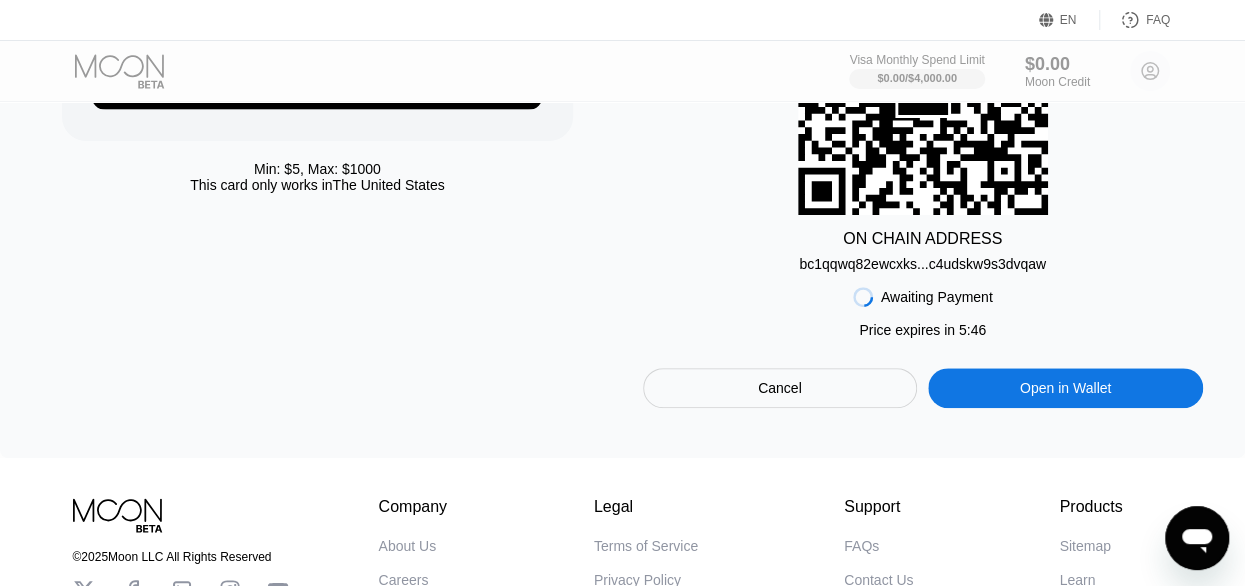 drag, startPoint x: 795, startPoint y: 268, endPoint x: 922, endPoint y: 269, distance: 127.00394 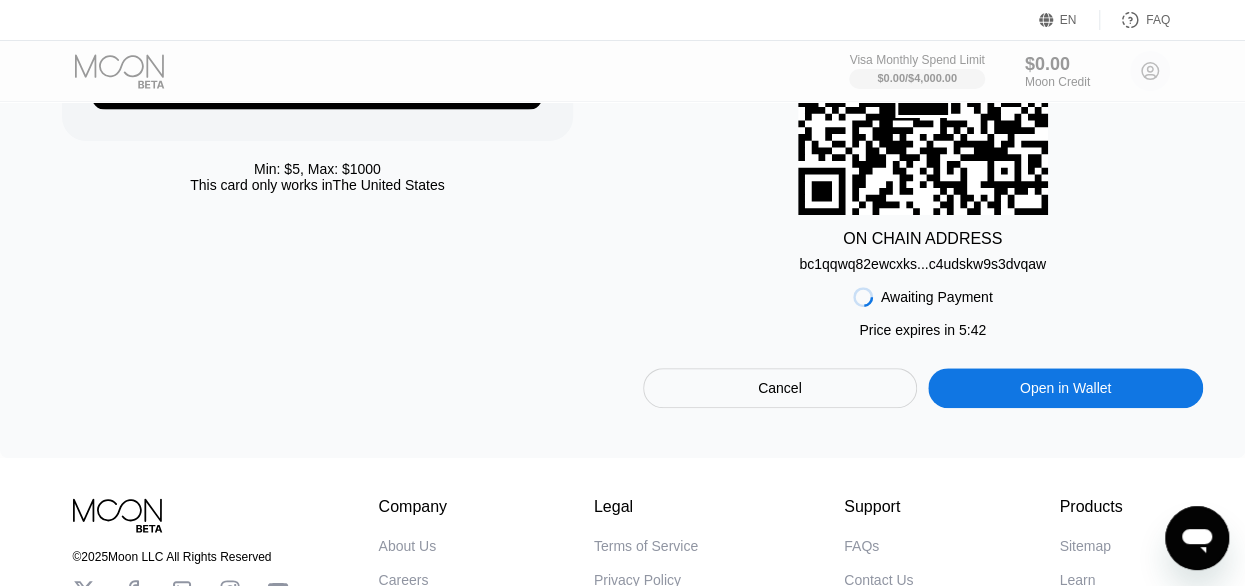 drag, startPoint x: 795, startPoint y: 273, endPoint x: 935, endPoint y: 274, distance: 140.00357 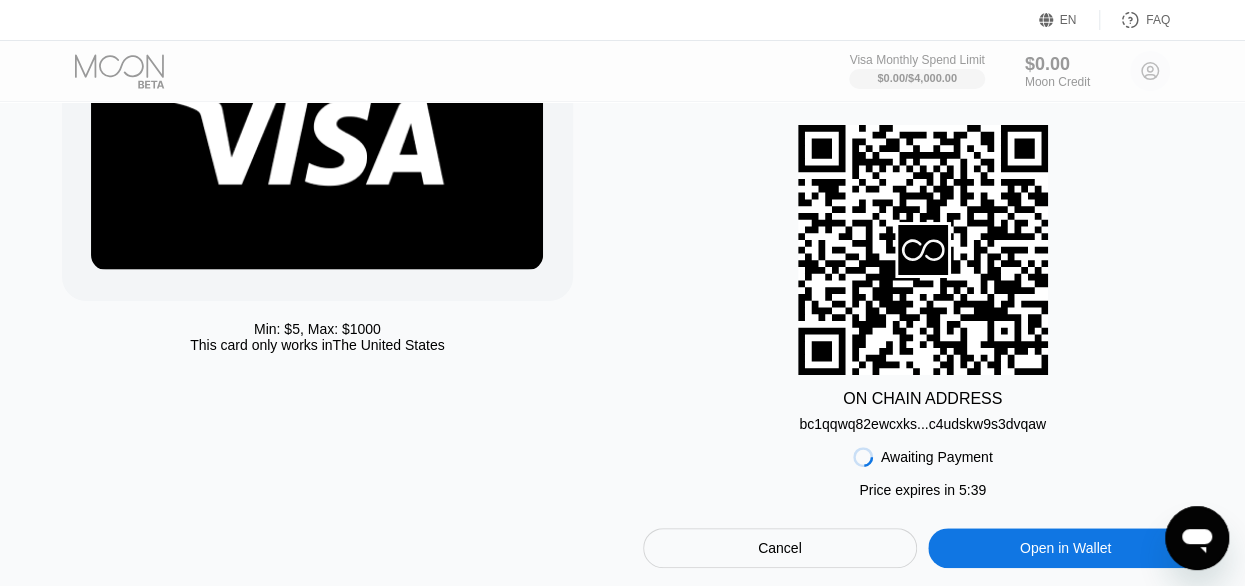 scroll, scrollTop: 194, scrollLeft: 0, axis: vertical 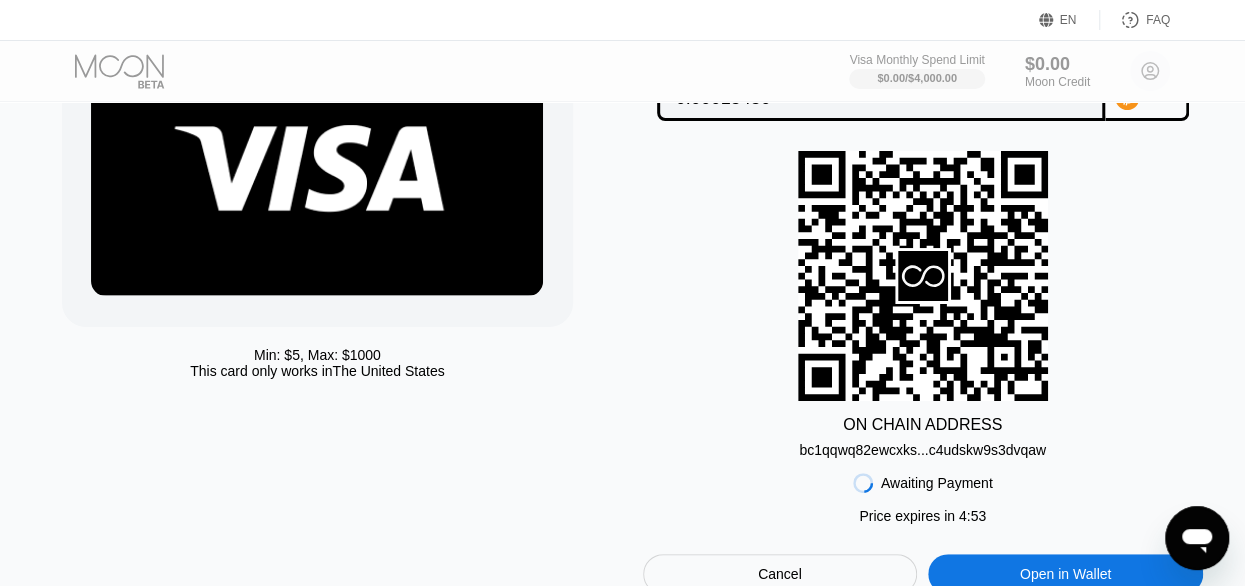 drag, startPoint x: 1049, startPoint y: 456, endPoint x: 808, endPoint y: 461, distance: 241.05186 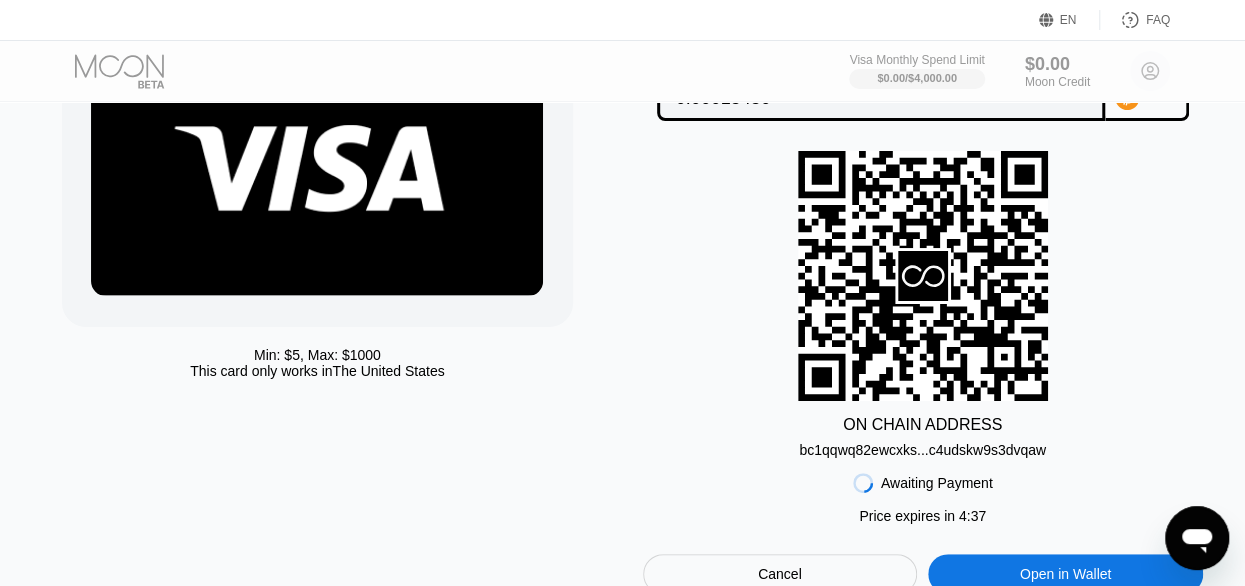 drag, startPoint x: 861, startPoint y: 455, endPoint x: 927, endPoint y: 457, distance: 66.0303 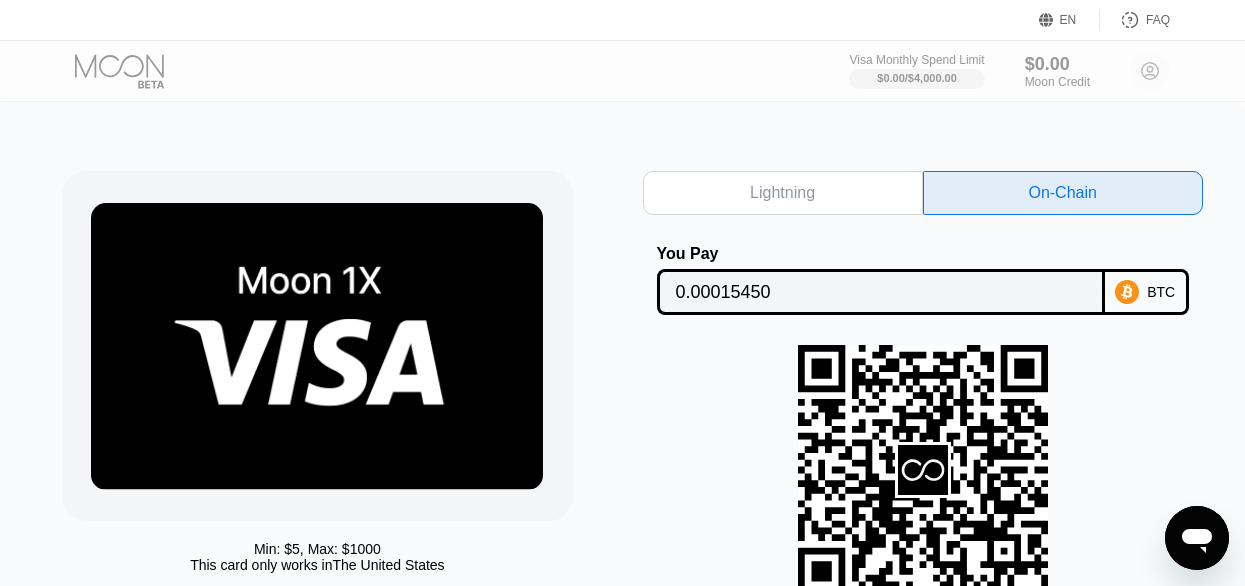 scroll, scrollTop: 194, scrollLeft: 0, axis: vertical 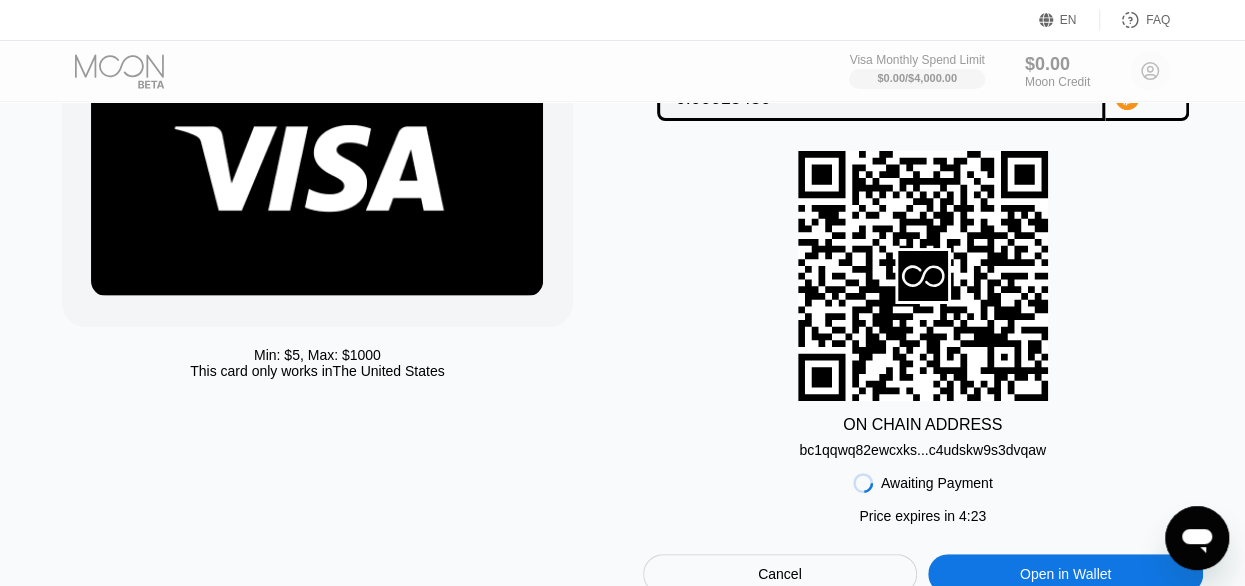drag, startPoint x: 906, startPoint y: 455, endPoint x: 1039, endPoint y: 457, distance: 133.01503 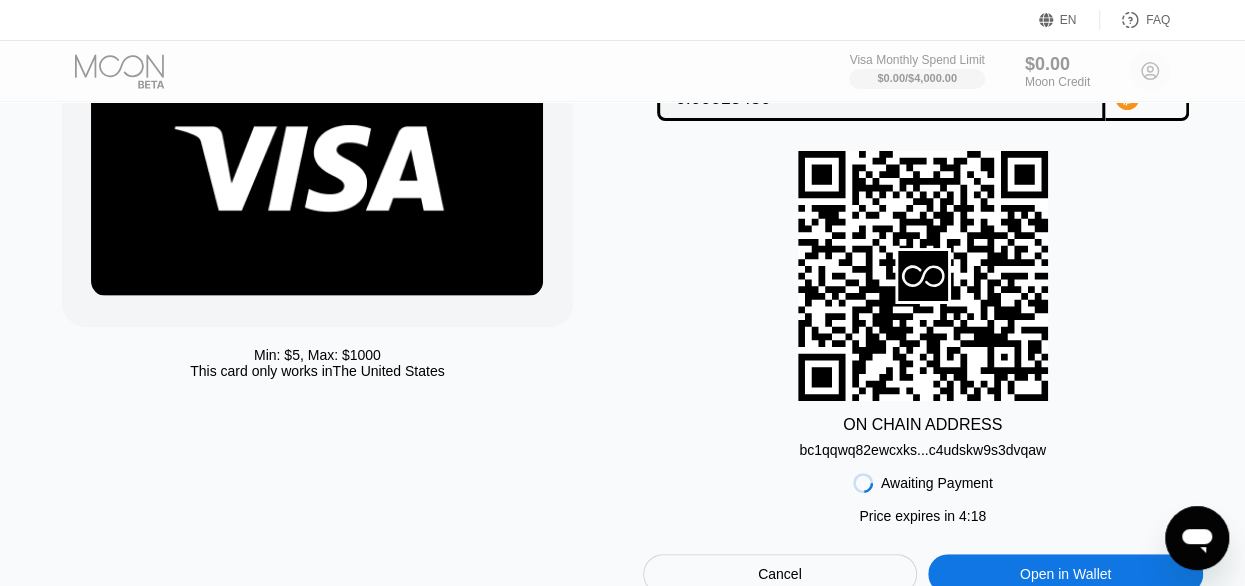 click on "bc1qqwq82ewcxks...c4udskw9s3dvqaw" at bounding box center (922, 450) 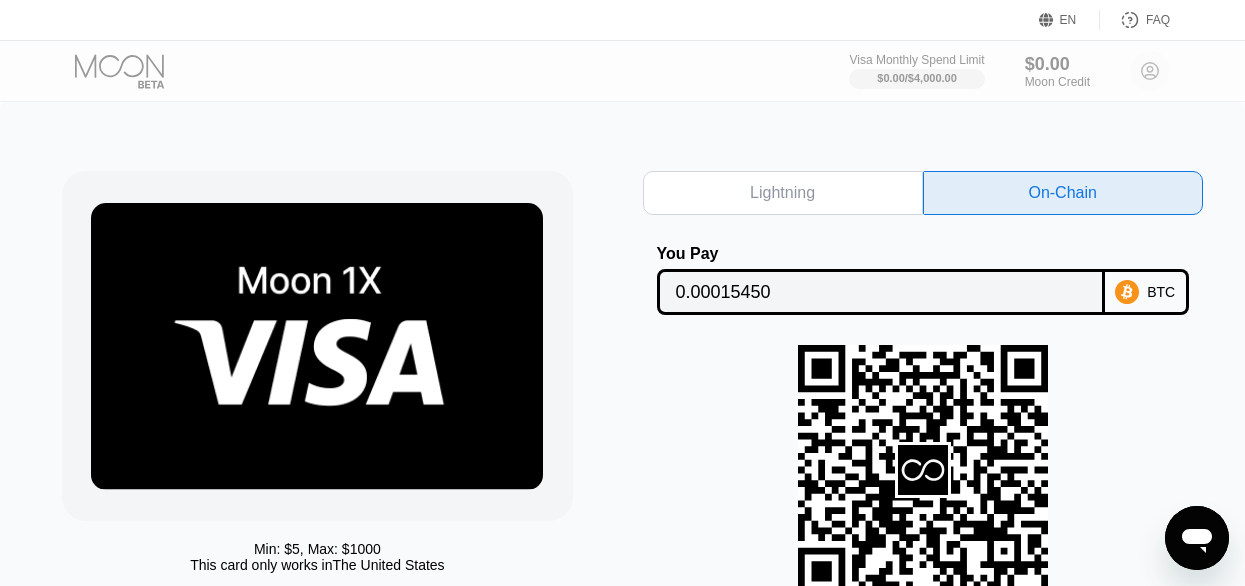 scroll, scrollTop: 194, scrollLeft: 0, axis: vertical 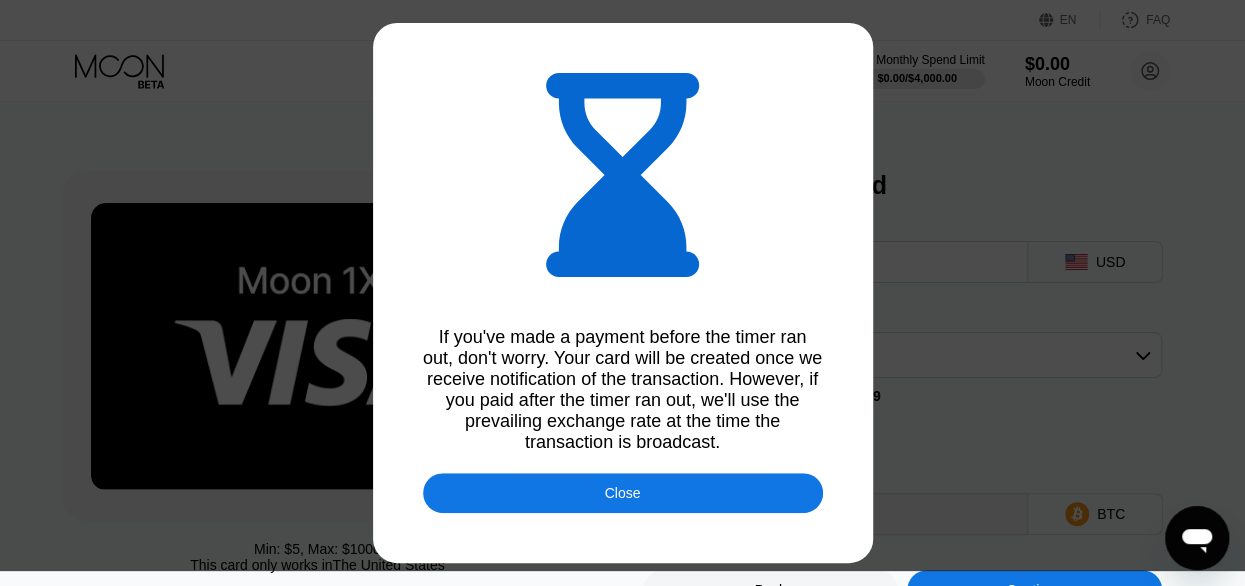 click on "Close" at bounding box center [623, 493] 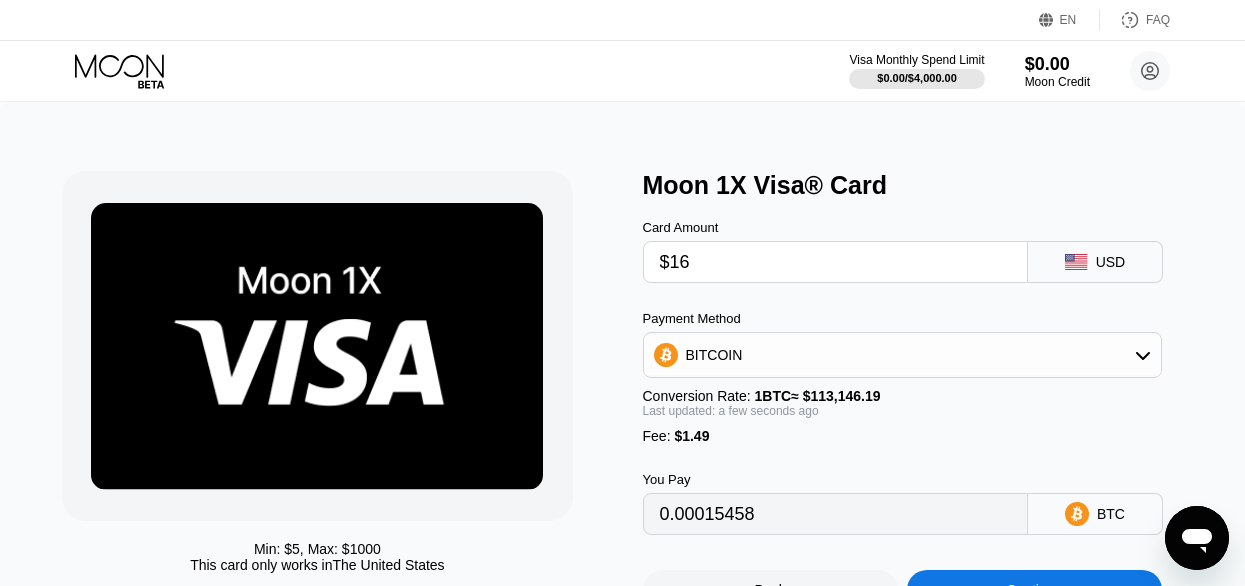 scroll, scrollTop: 0, scrollLeft: 0, axis: both 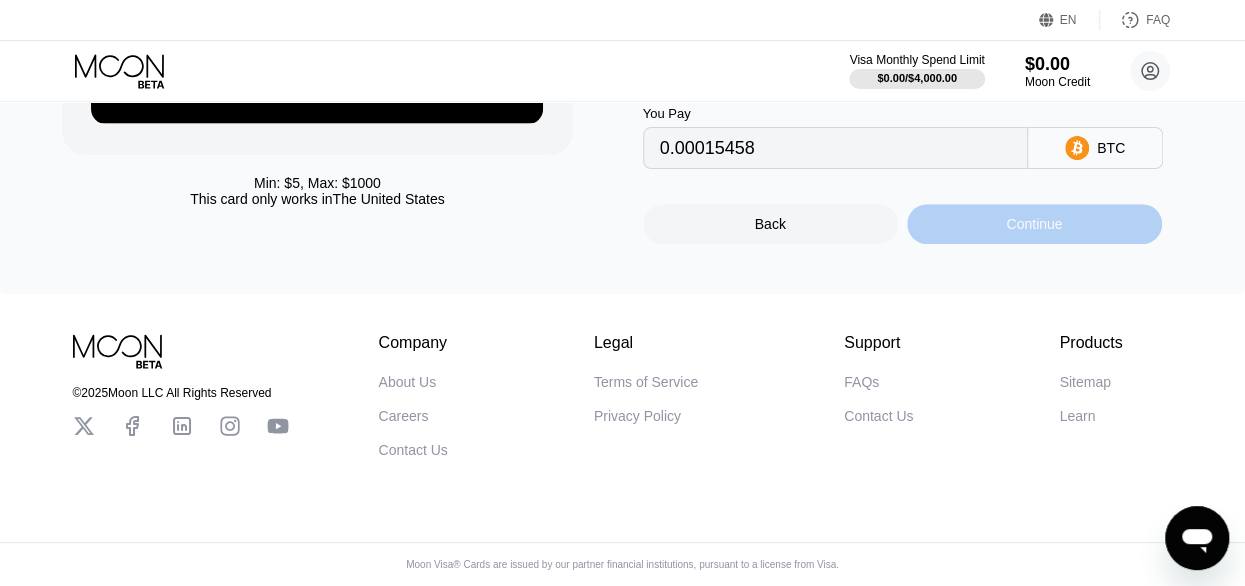 click on "Continue" at bounding box center [1034, 224] 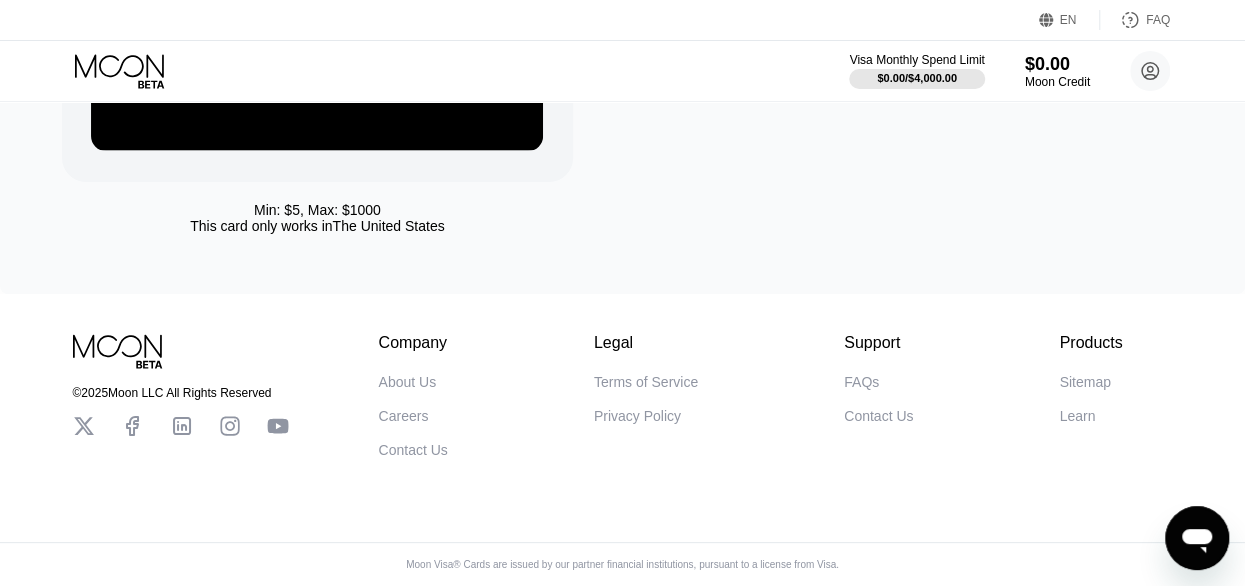 scroll, scrollTop: 0, scrollLeft: 0, axis: both 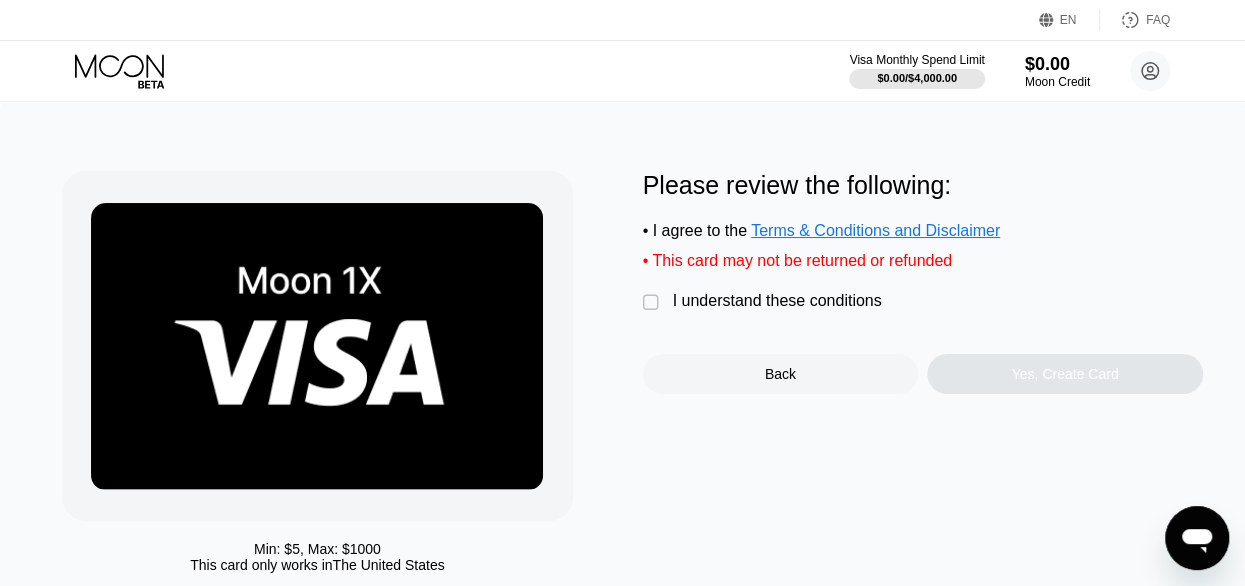 click on "" at bounding box center (653, 303) 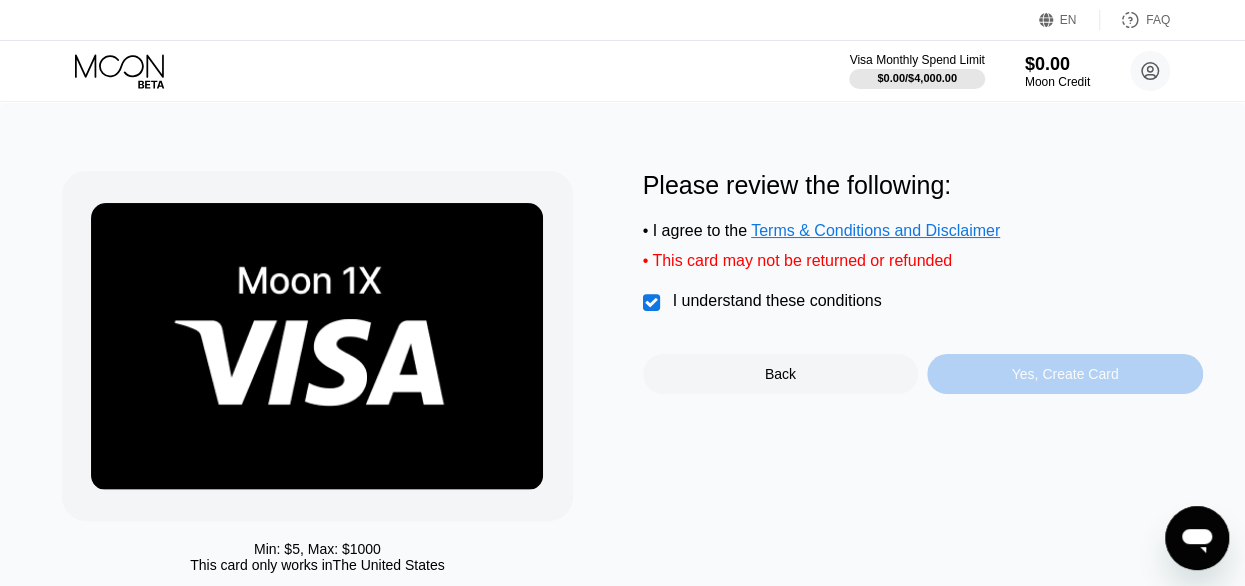 click on "Yes, Create Card" at bounding box center [1065, 374] 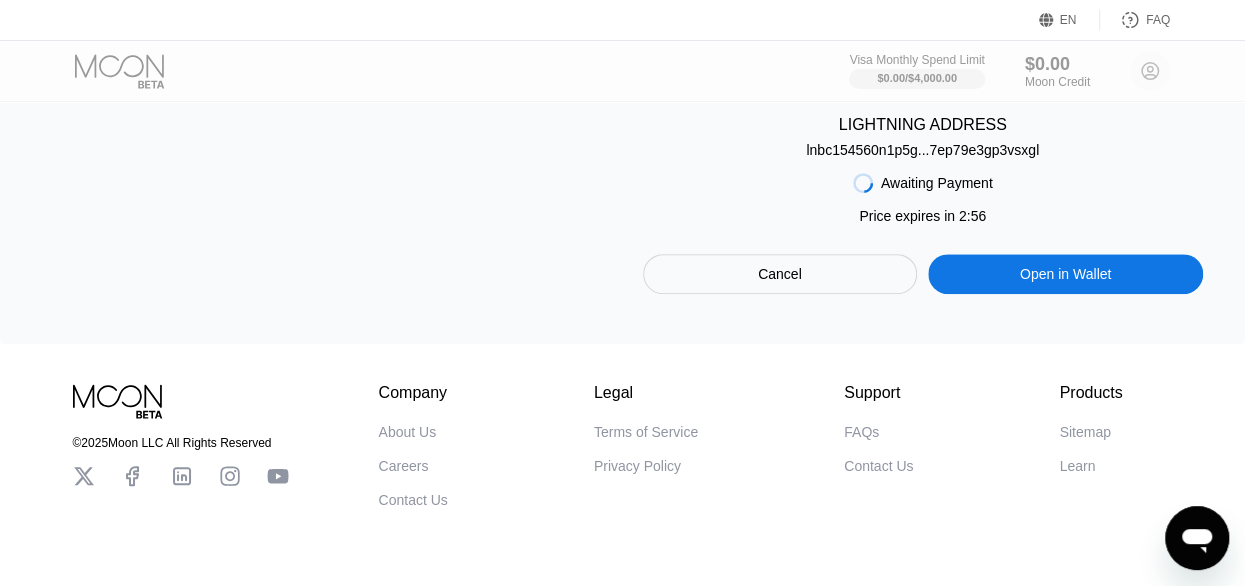 scroll, scrollTop: 569, scrollLeft: 0, axis: vertical 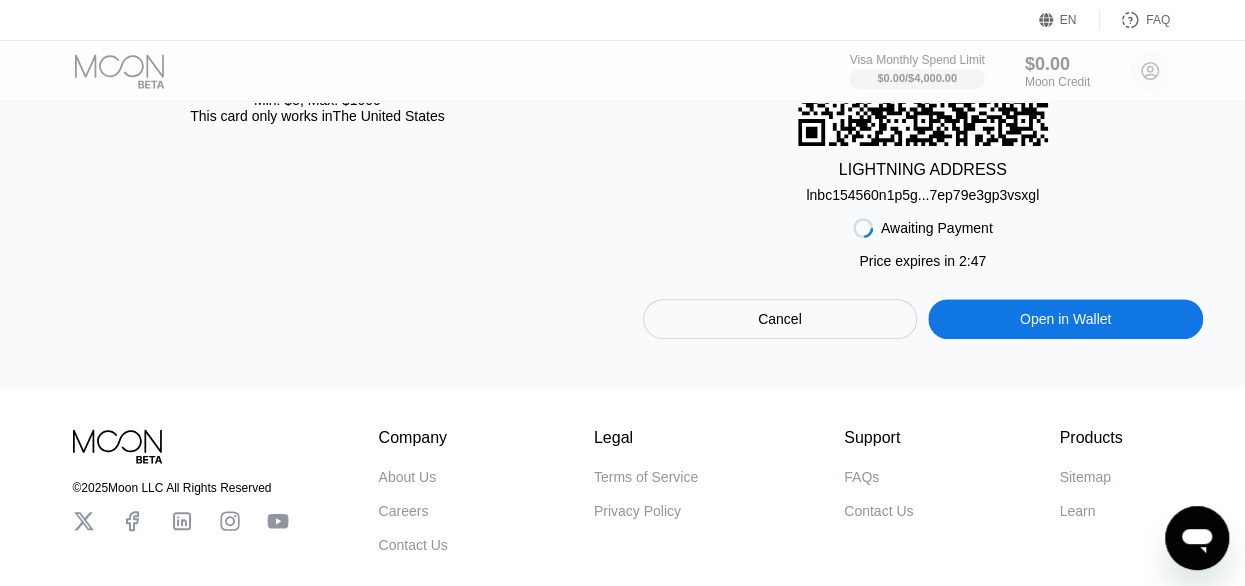 drag, startPoint x: 896, startPoint y: 204, endPoint x: 905, endPoint y: 199, distance: 10.29563 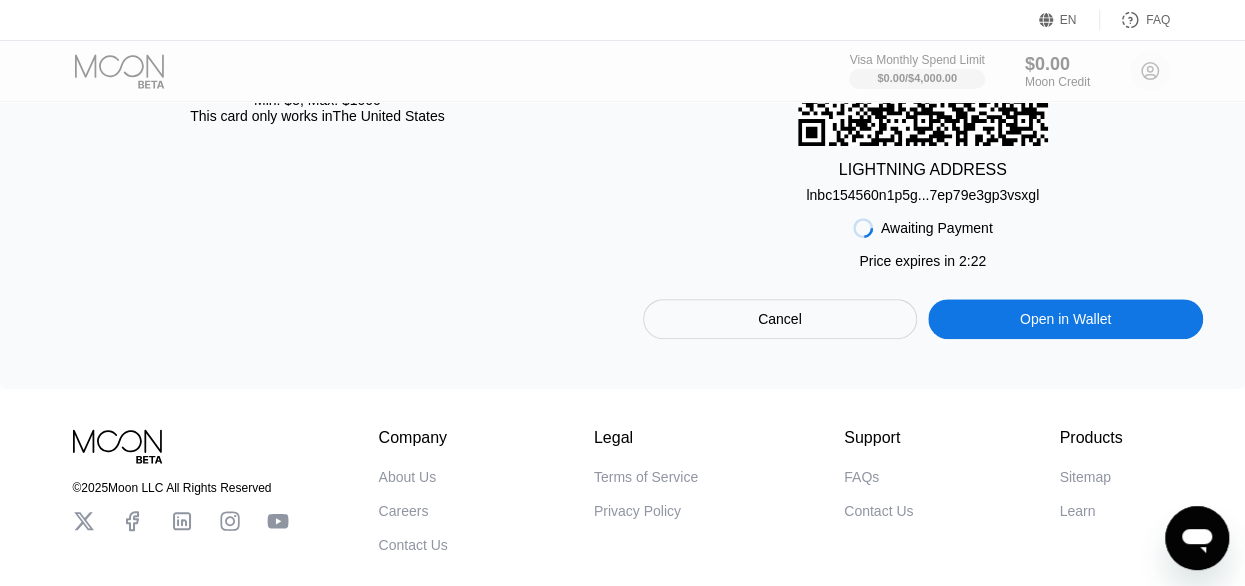 drag, startPoint x: 910, startPoint y: 200, endPoint x: 791, endPoint y: 235, distance: 124.04031 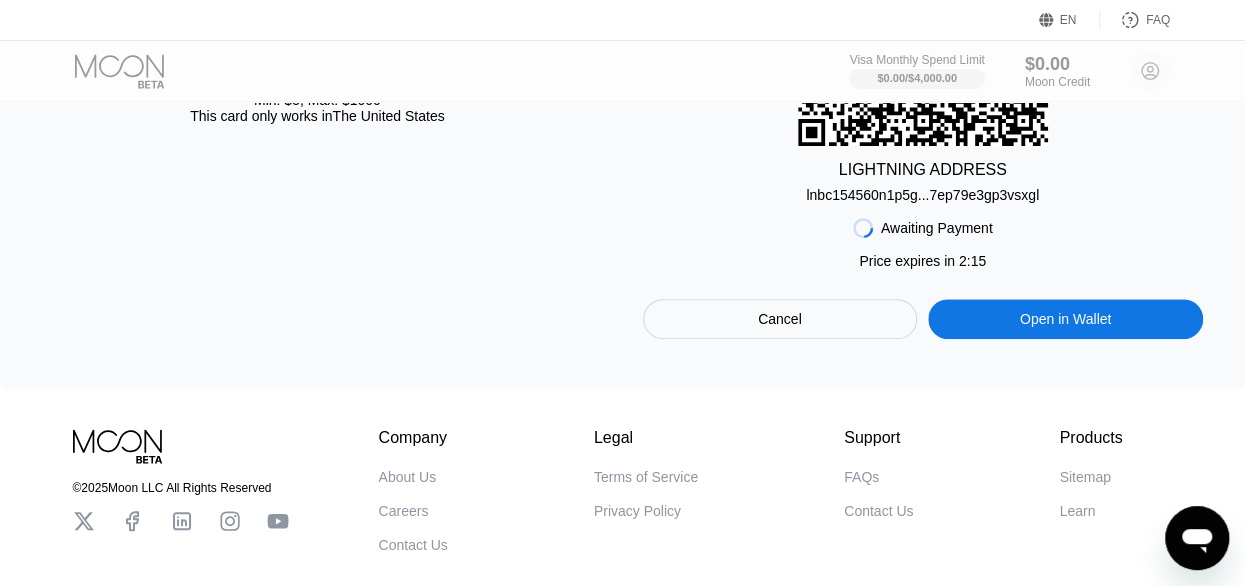 drag, startPoint x: 854, startPoint y: 195, endPoint x: 844, endPoint y: 203, distance: 12.806249 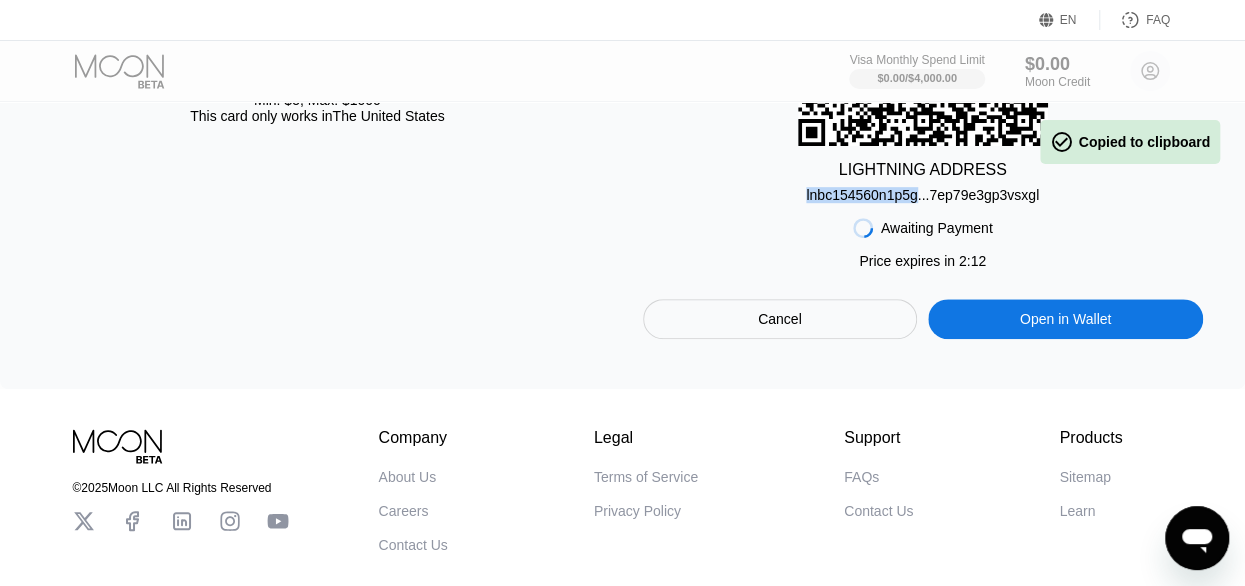 click on "lnbc154560n1p5g...7ep79e3gp3vsxgl" at bounding box center [922, 195] 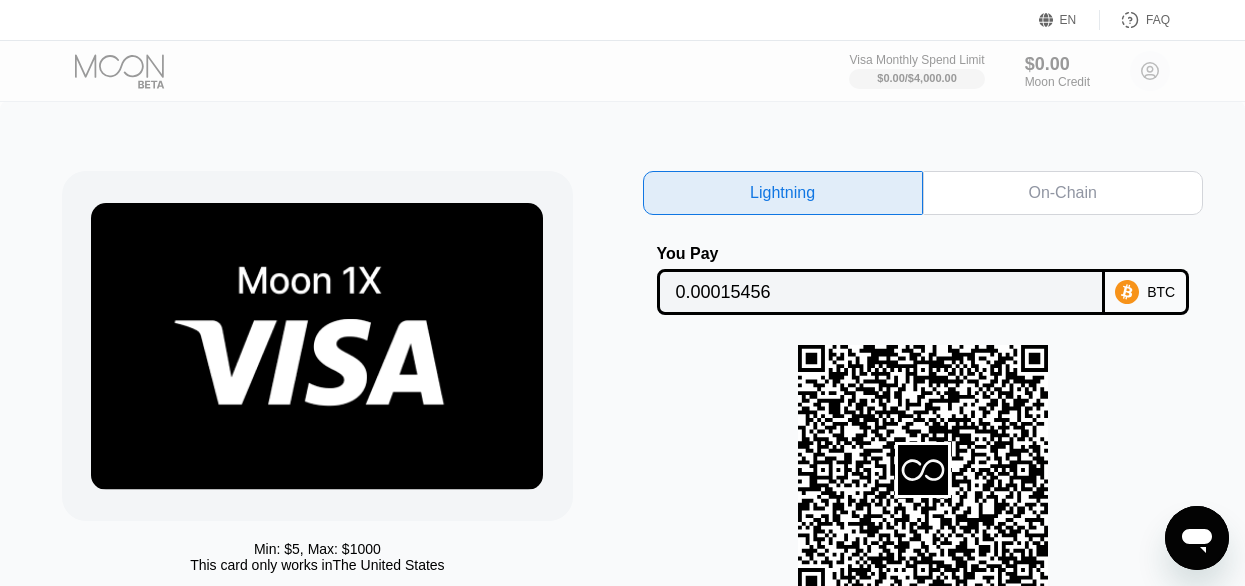 scroll, scrollTop: 449, scrollLeft: 0, axis: vertical 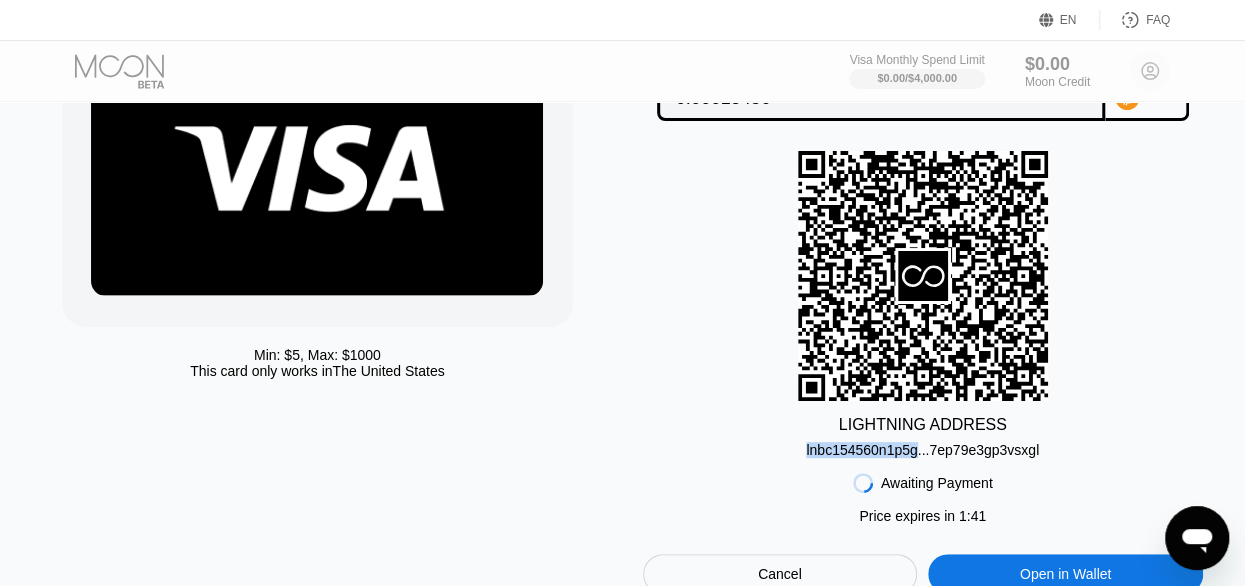 click on "LIGHTNING   ADDRESS lnbc154560n1p5g...7ep79e3gp3vsxgl" at bounding box center (923, 304) 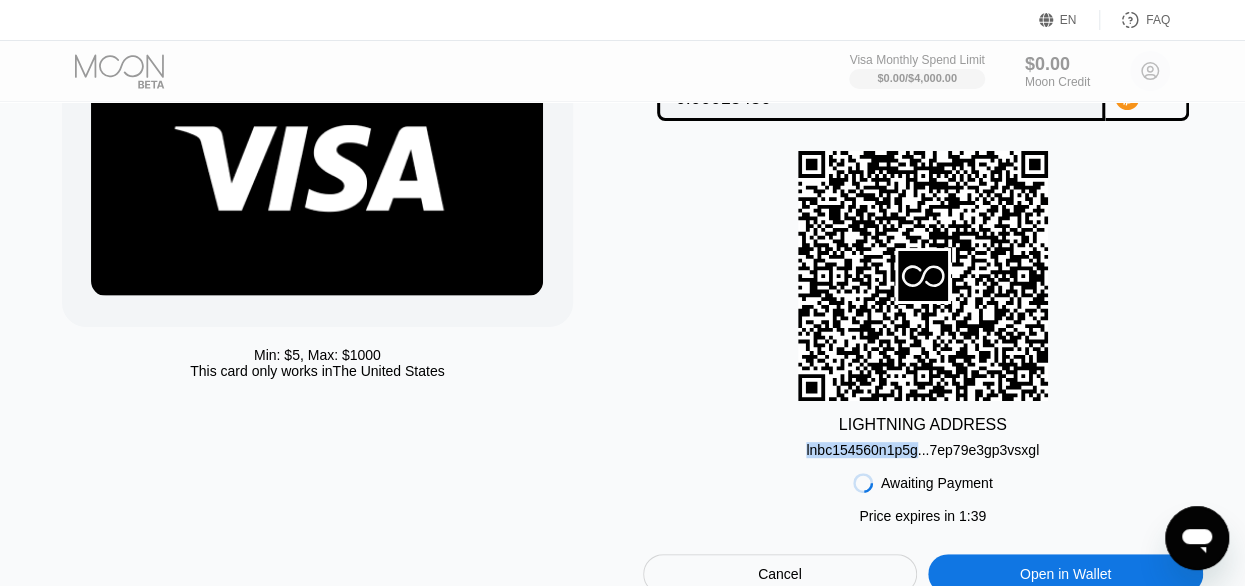click on "LIGHTNING   ADDRESS lnbc154560n1p5g...7ep79e3gp3vsxgl" at bounding box center (923, 304) 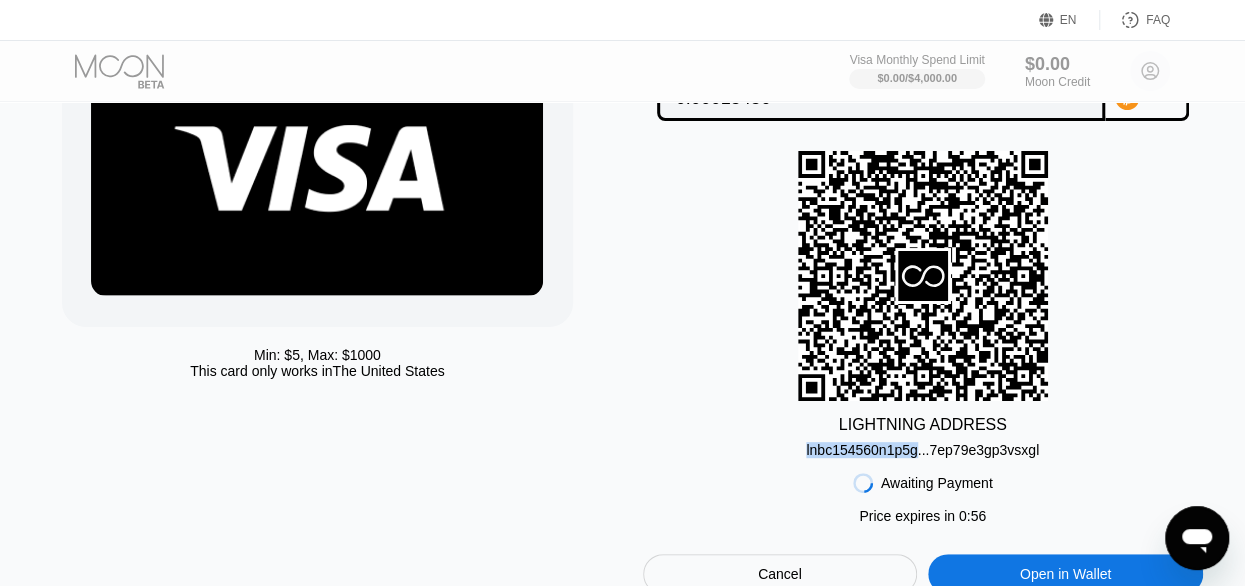 scroll, scrollTop: 0, scrollLeft: 0, axis: both 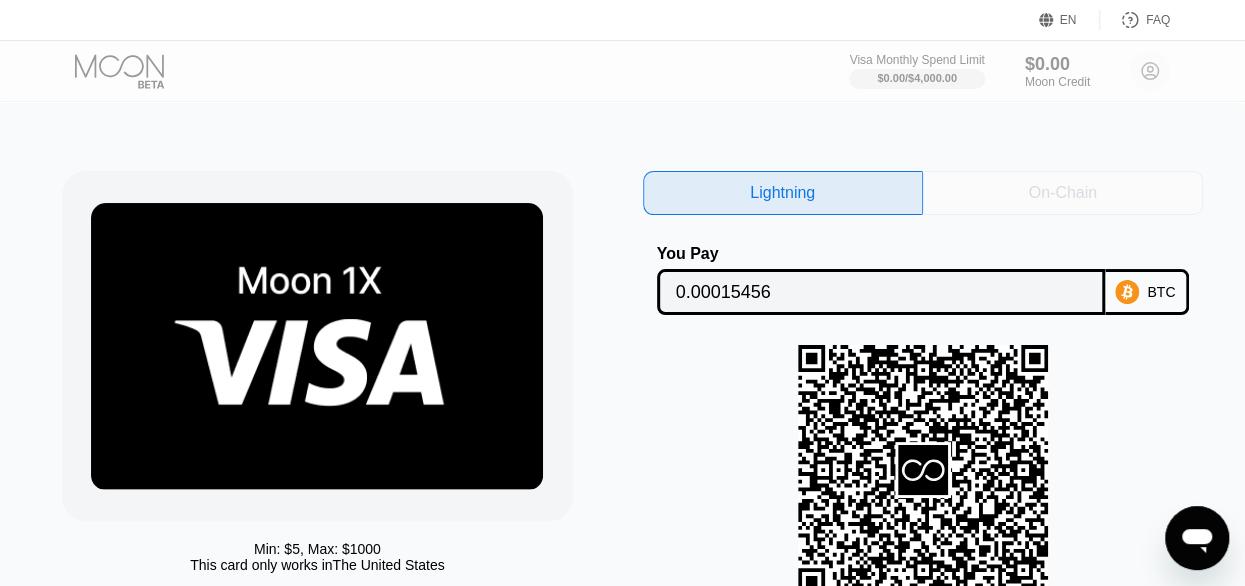 click on "On-Chain" at bounding box center [1063, 193] 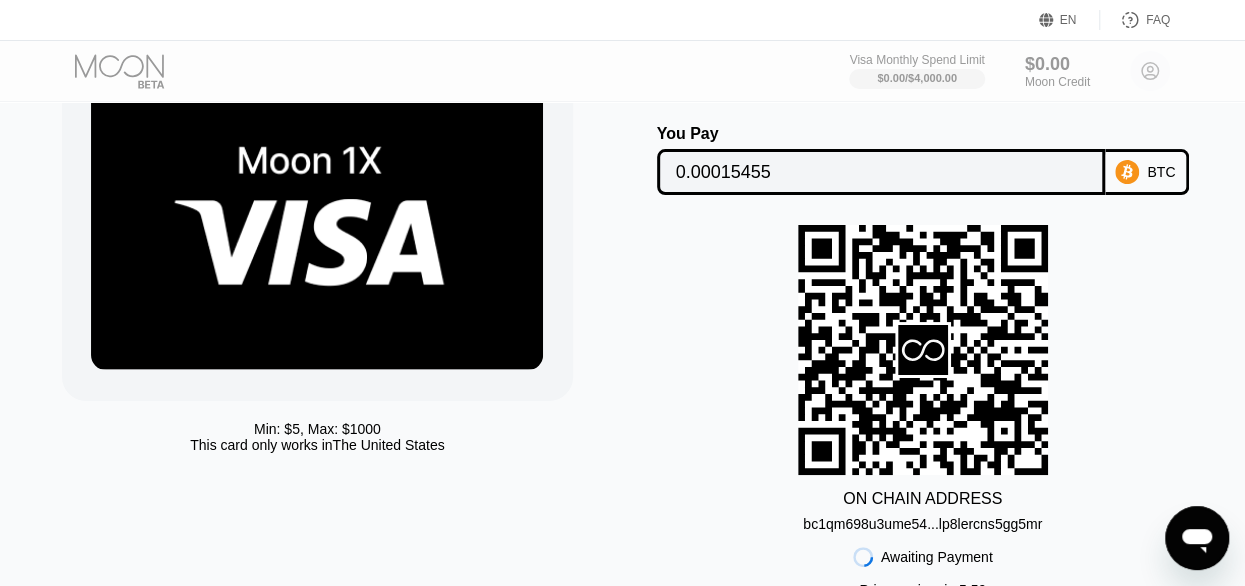 scroll, scrollTop: 160, scrollLeft: 0, axis: vertical 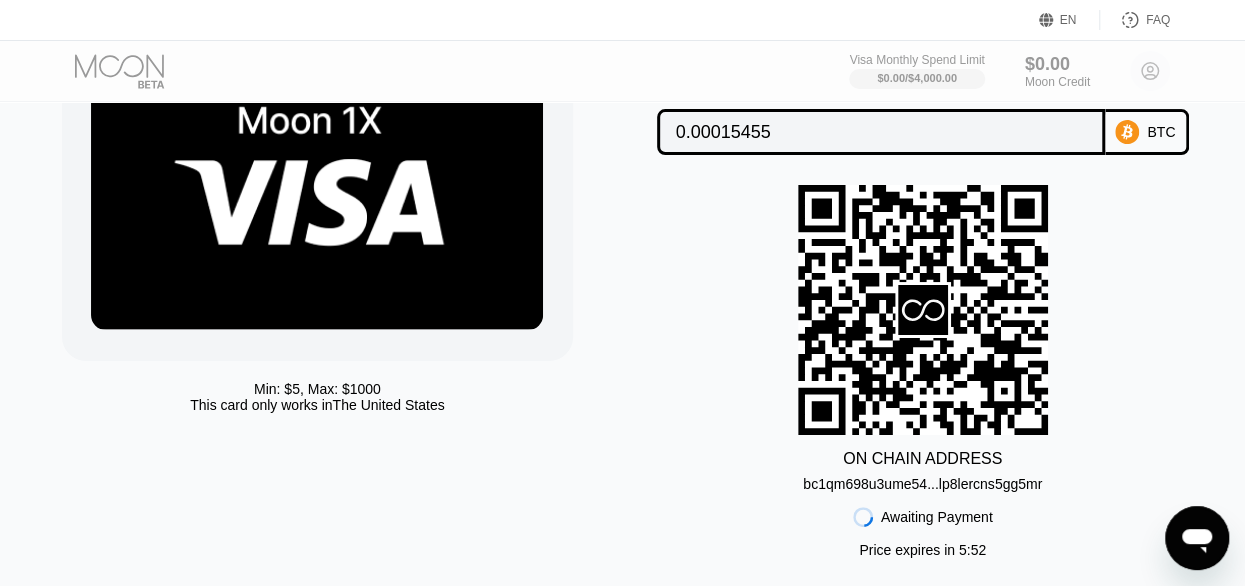 drag, startPoint x: 898, startPoint y: 490, endPoint x: 880, endPoint y: 489, distance: 18.027756 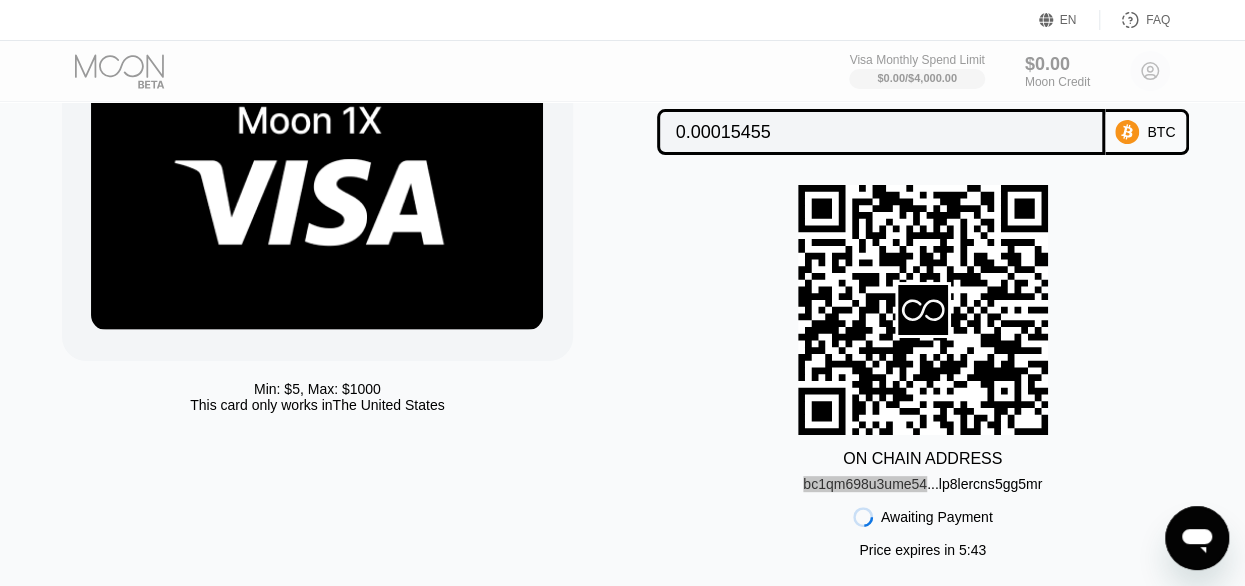scroll, scrollTop: 0, scrollLeft: 0, axis: both 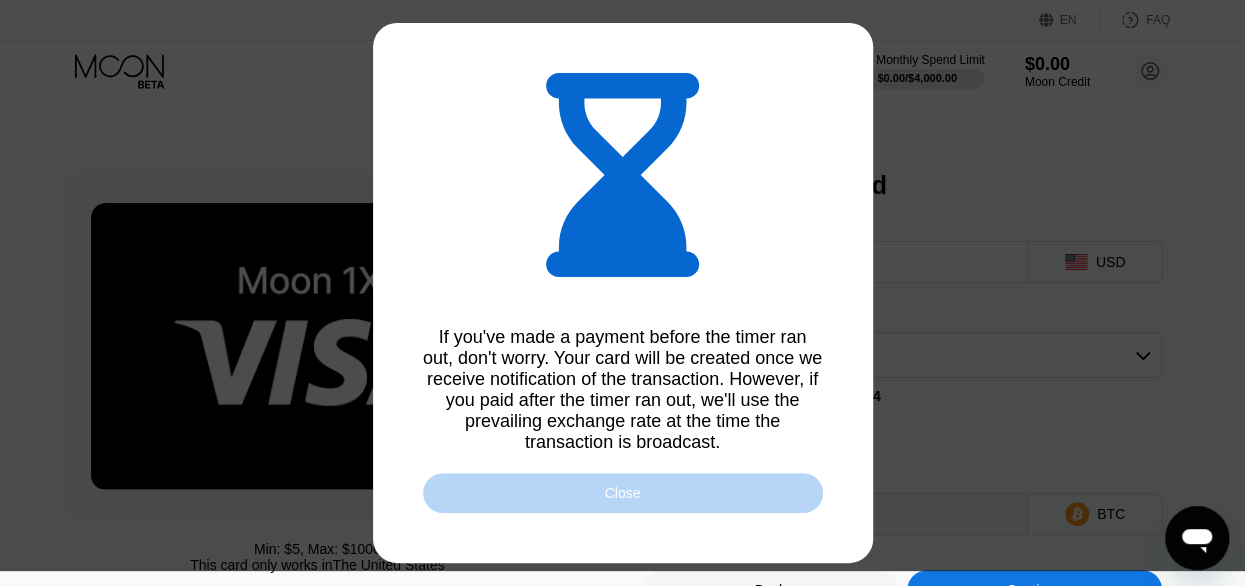 click on "Close" at bounding box center [623, 493] 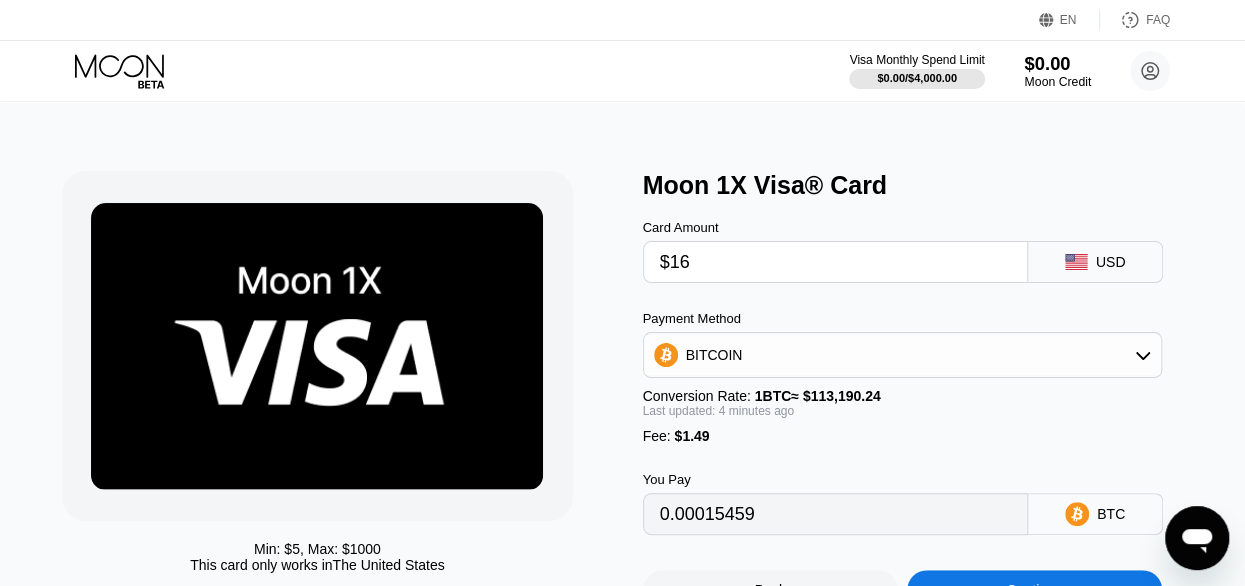 type on "0.00015459" 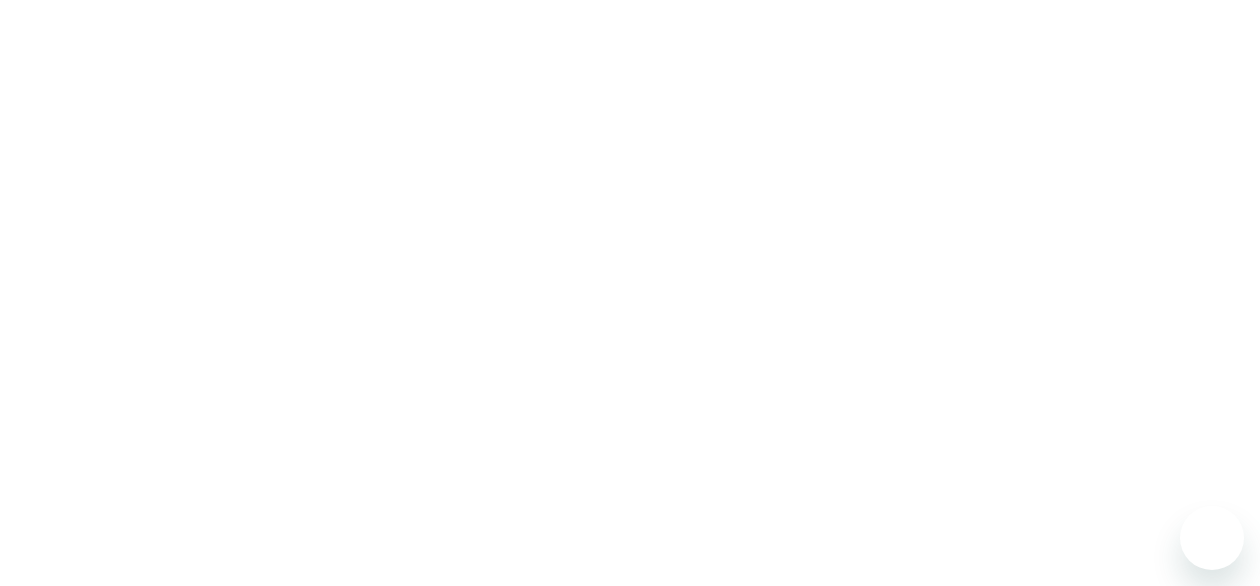 scroll, scrollTop: 0, scrollLeft: 0, axis: both 